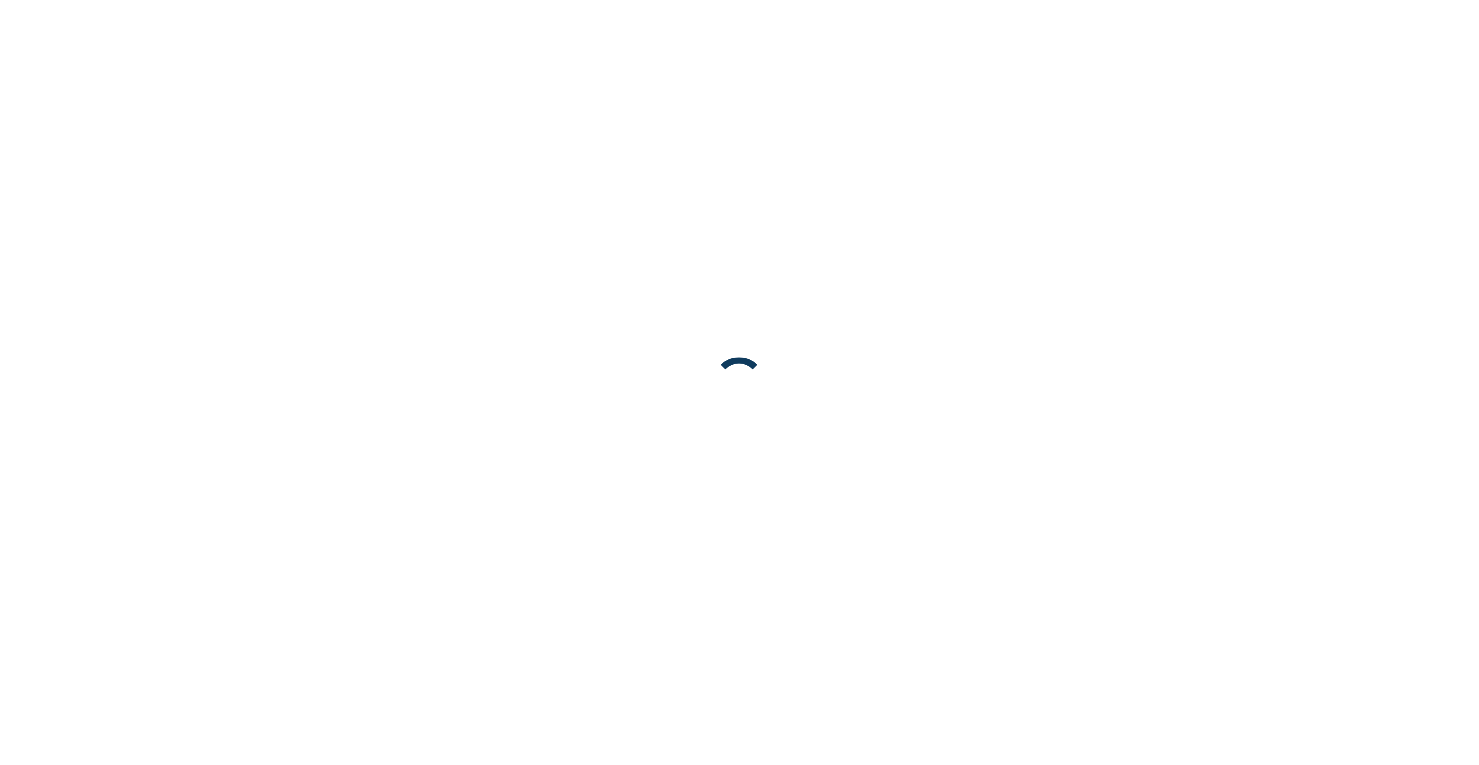 scroll, scrollTop: 0, scrollLeft: 0, axis: both 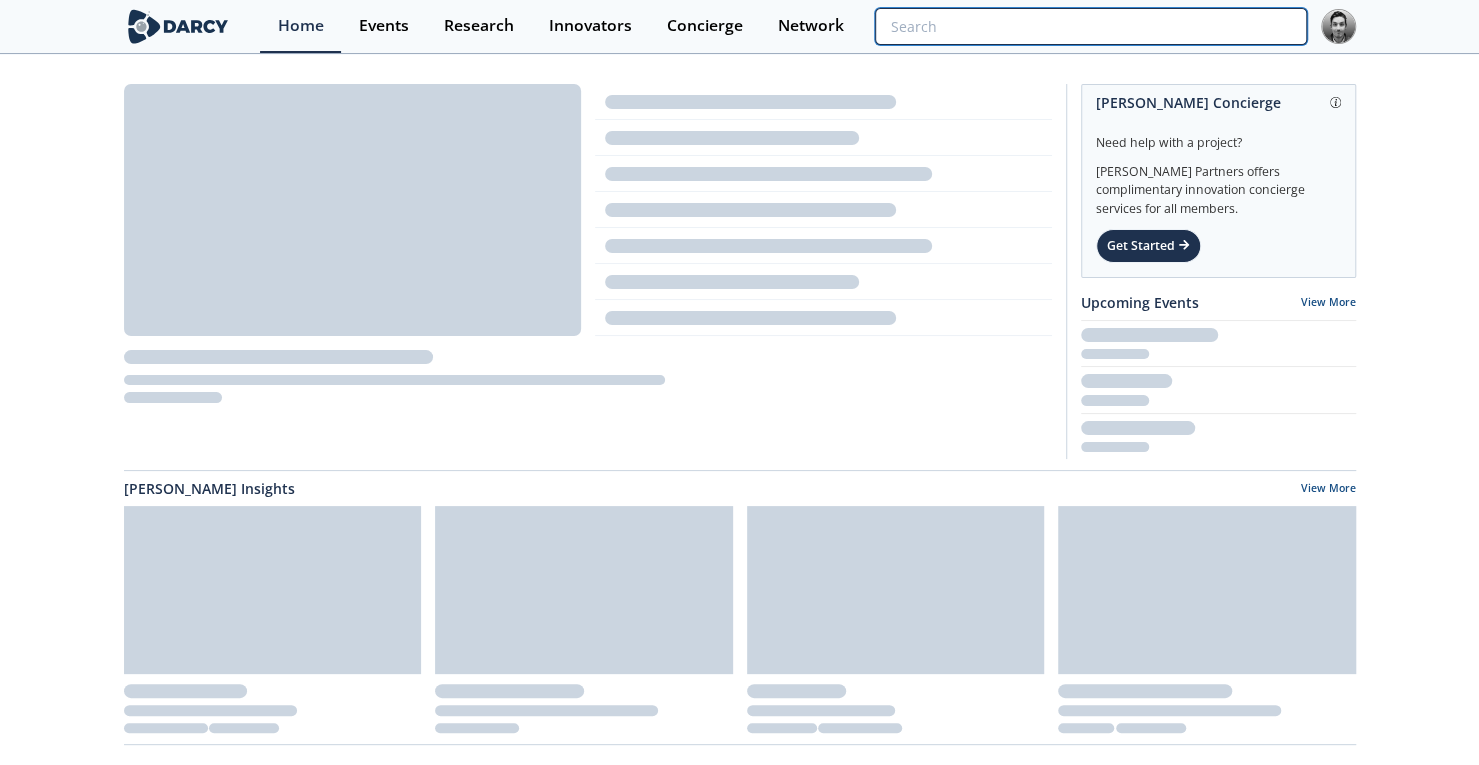 click at bounding box center [1090, 26] 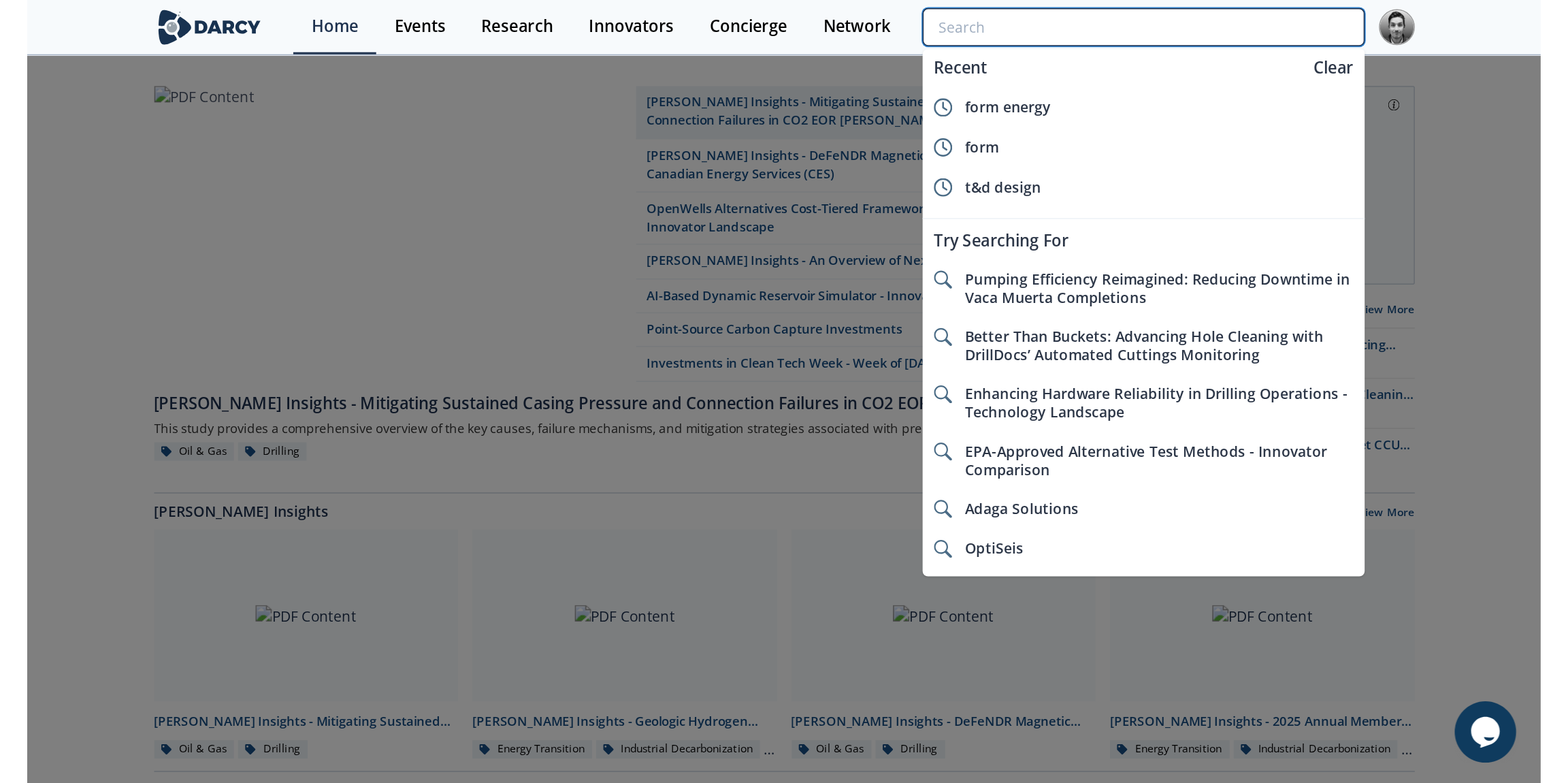 scroll, scrollTop: 0, scrollLeft: 0, axis: both 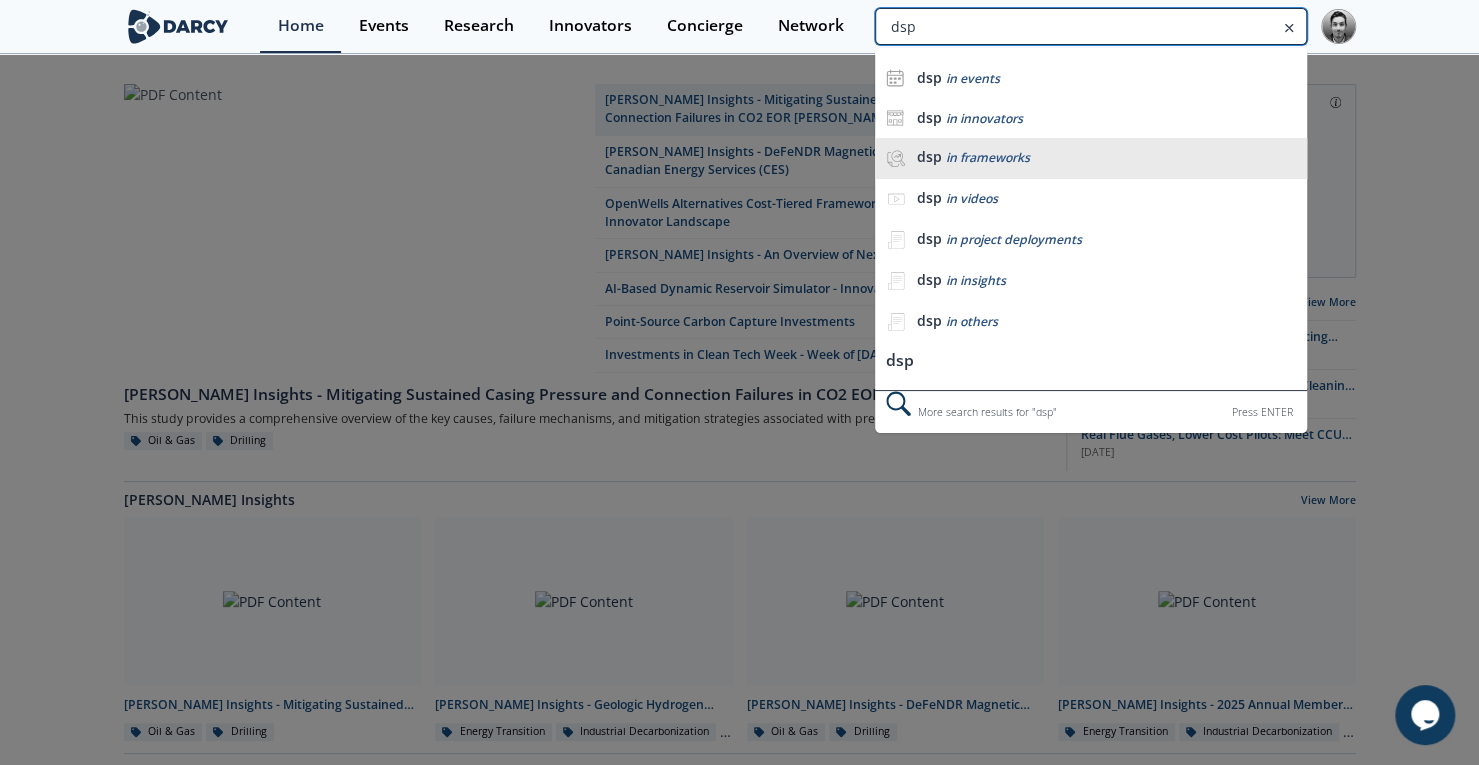 type on "dsp" 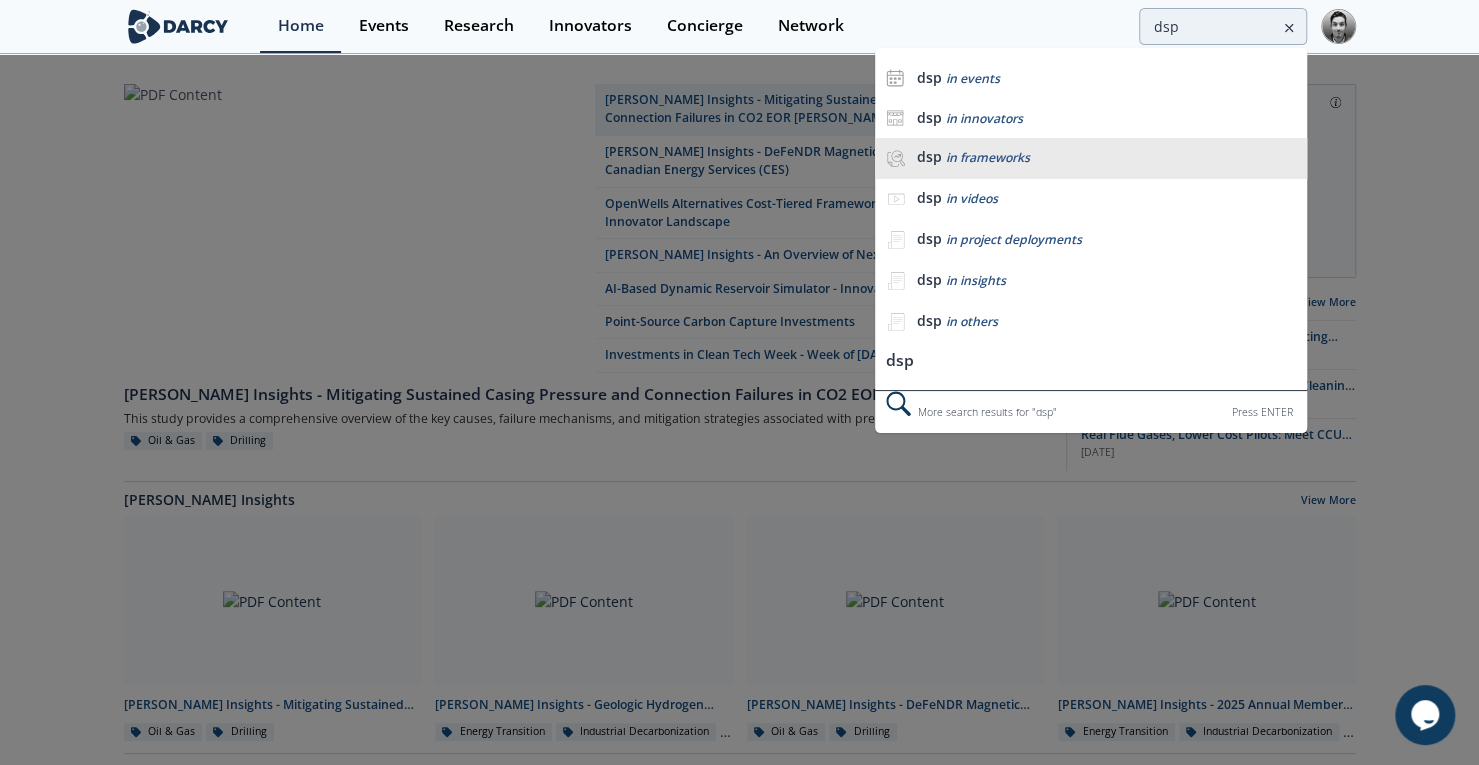 click on "dsp
in frameworks" at bounding box center (1106, 157) 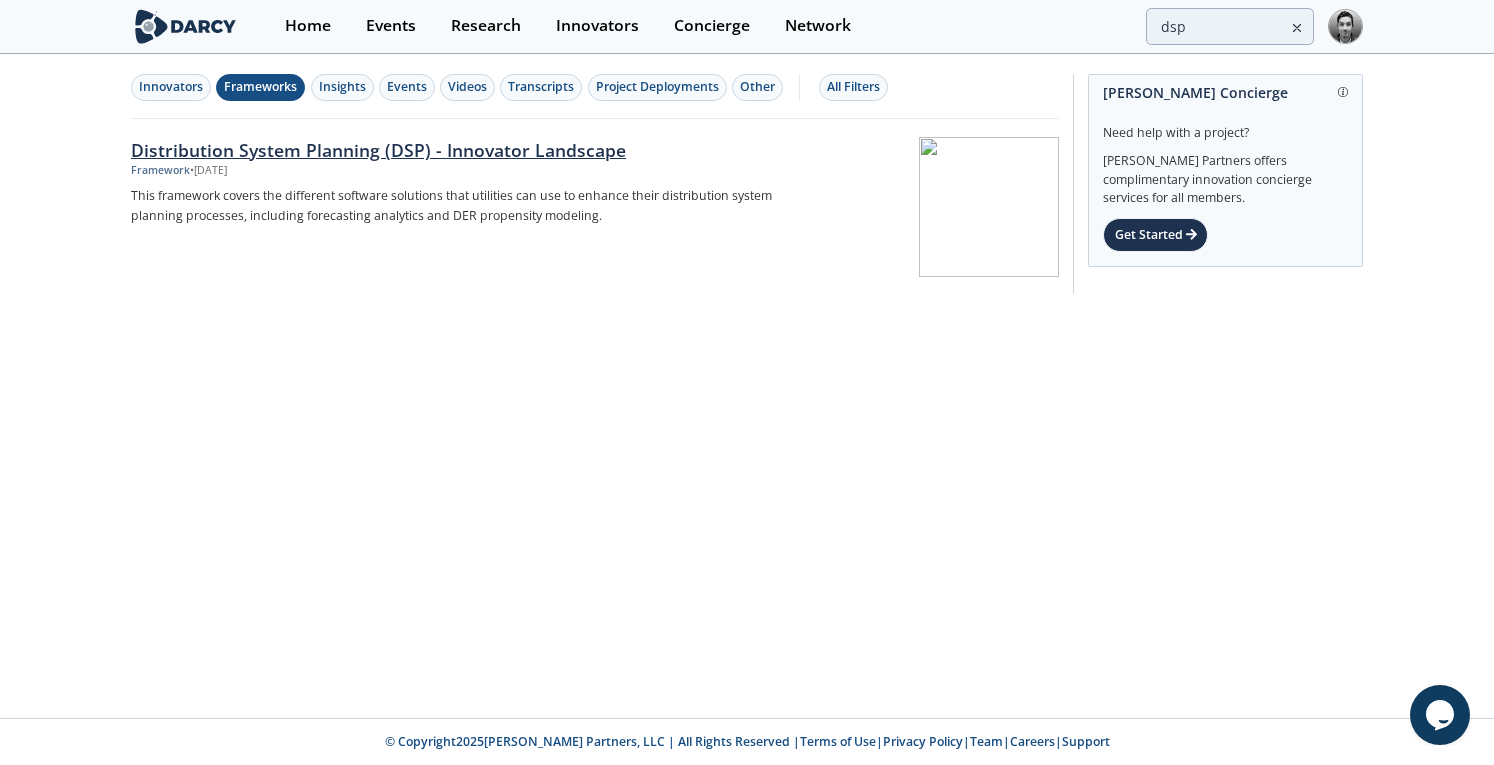 click on "Distribution System Planning (DSP) - Innovator Landscape" at bounding box center [462, 150] 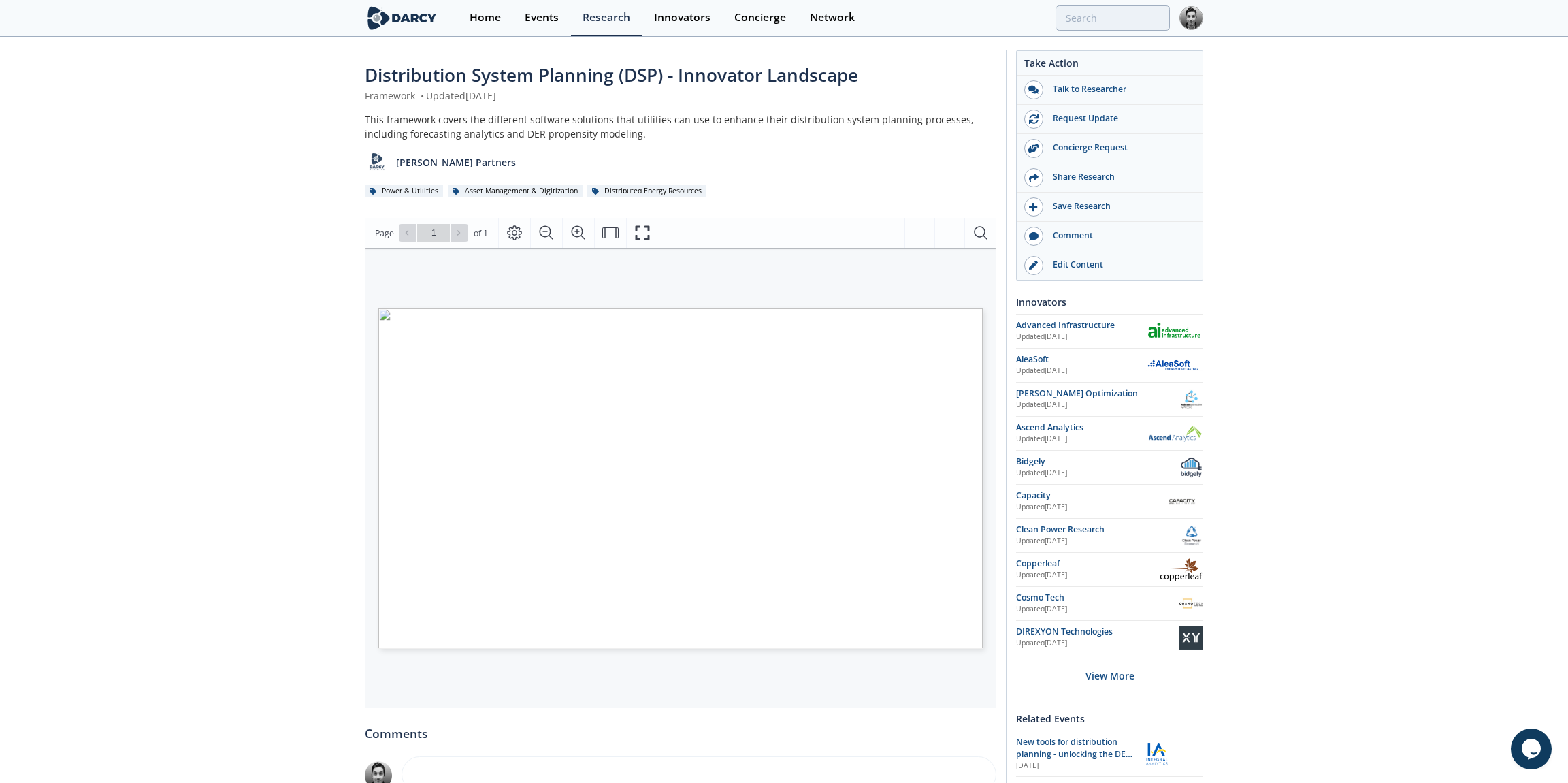 click on "Energy System Modeling - Vendor Landscape" at bounding box center [525, 637] 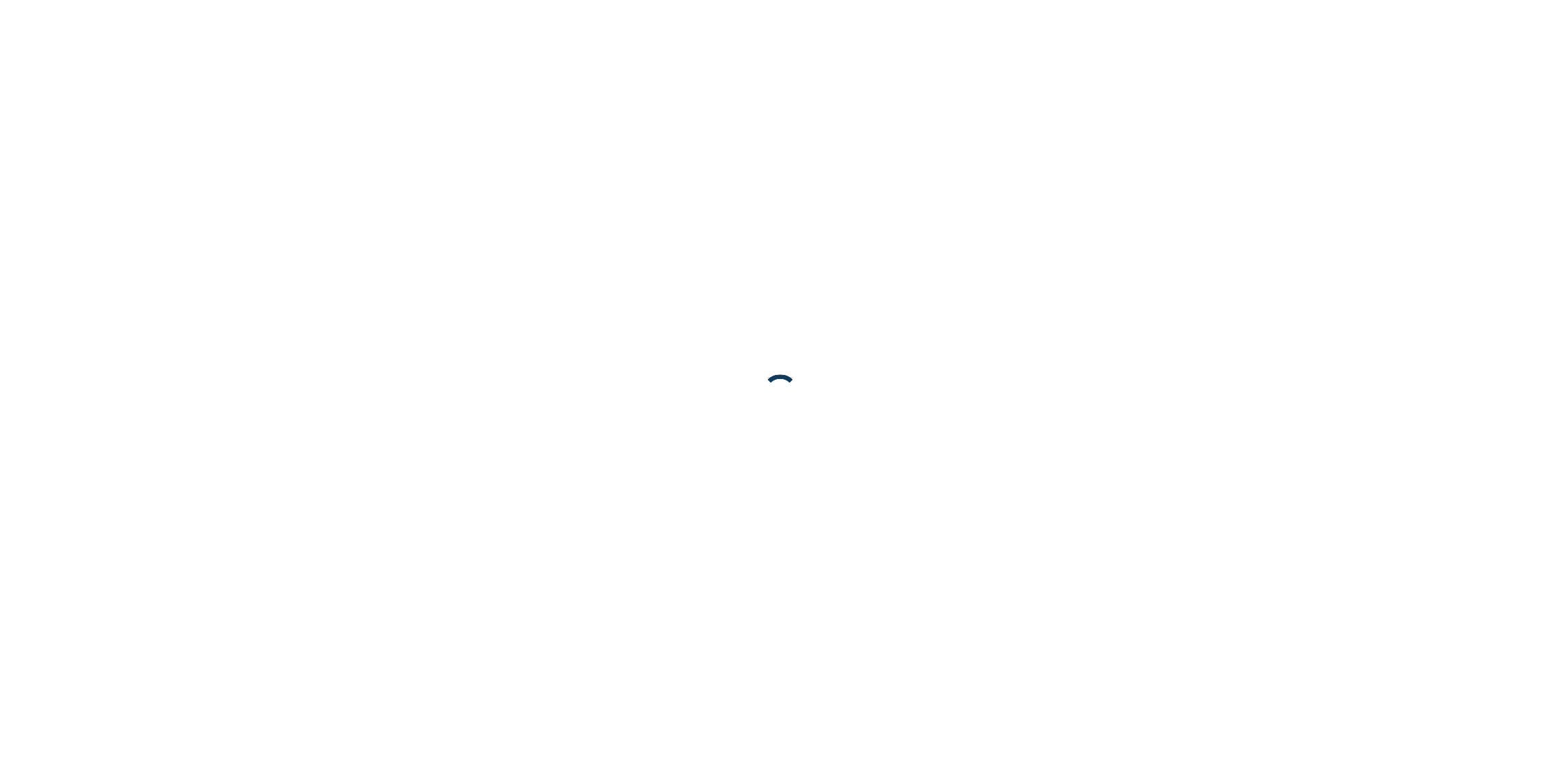 scroll, scrollTop: 0, scrollLeft: 0, axis: both 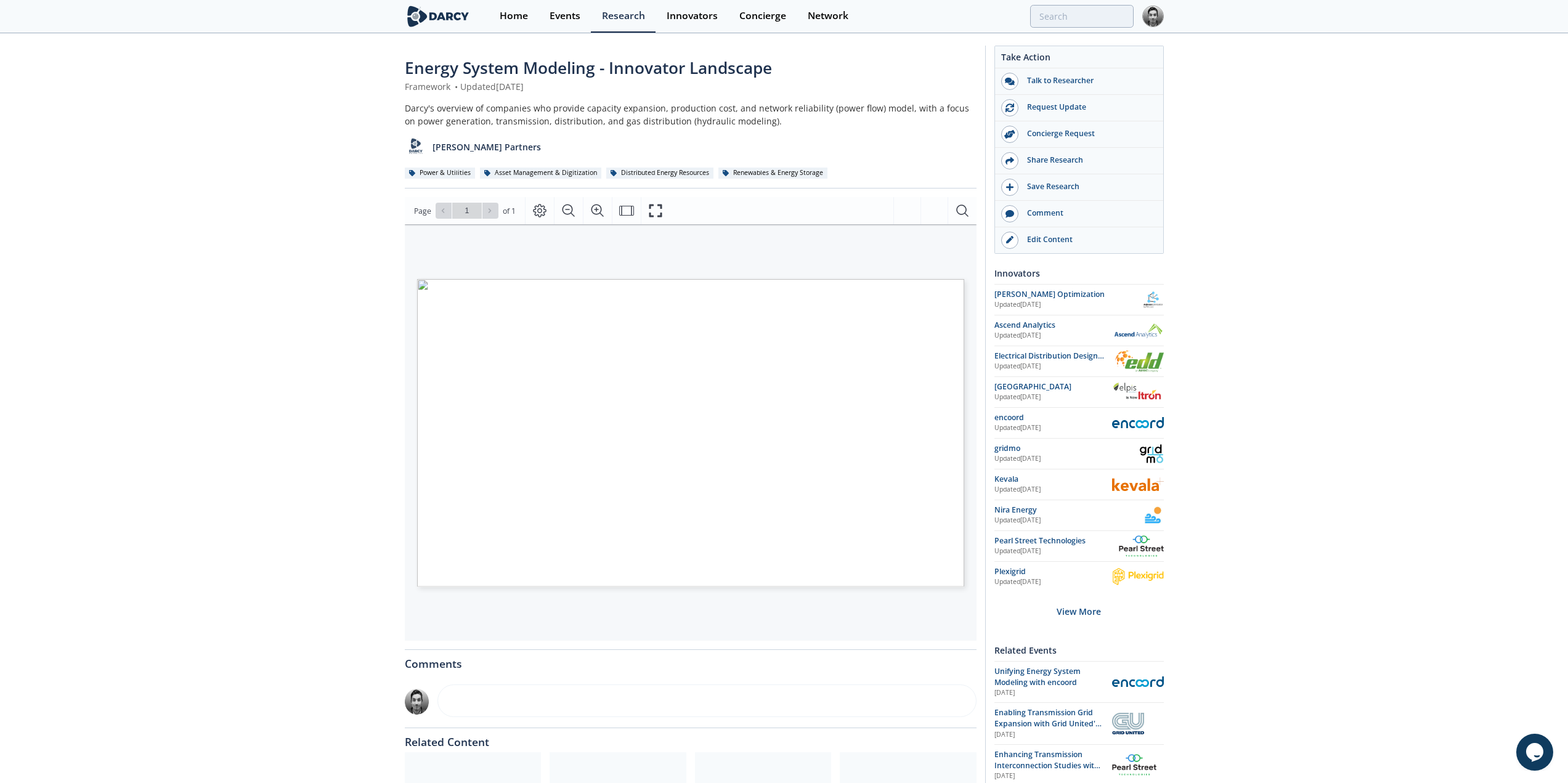 click on "Energy System Modeling  - Innovator Landscape
Framework
•
Updated  December 11, 2024
Darcy's overview of companies who provide capacity expansion, production cost, and network reliability (power flow) model, with a focus on power generation, transmission, distribution, and gas distribution (hydraulic modeling).
Darcy Partners
Power & Utilities
Asset Management & Digitization" 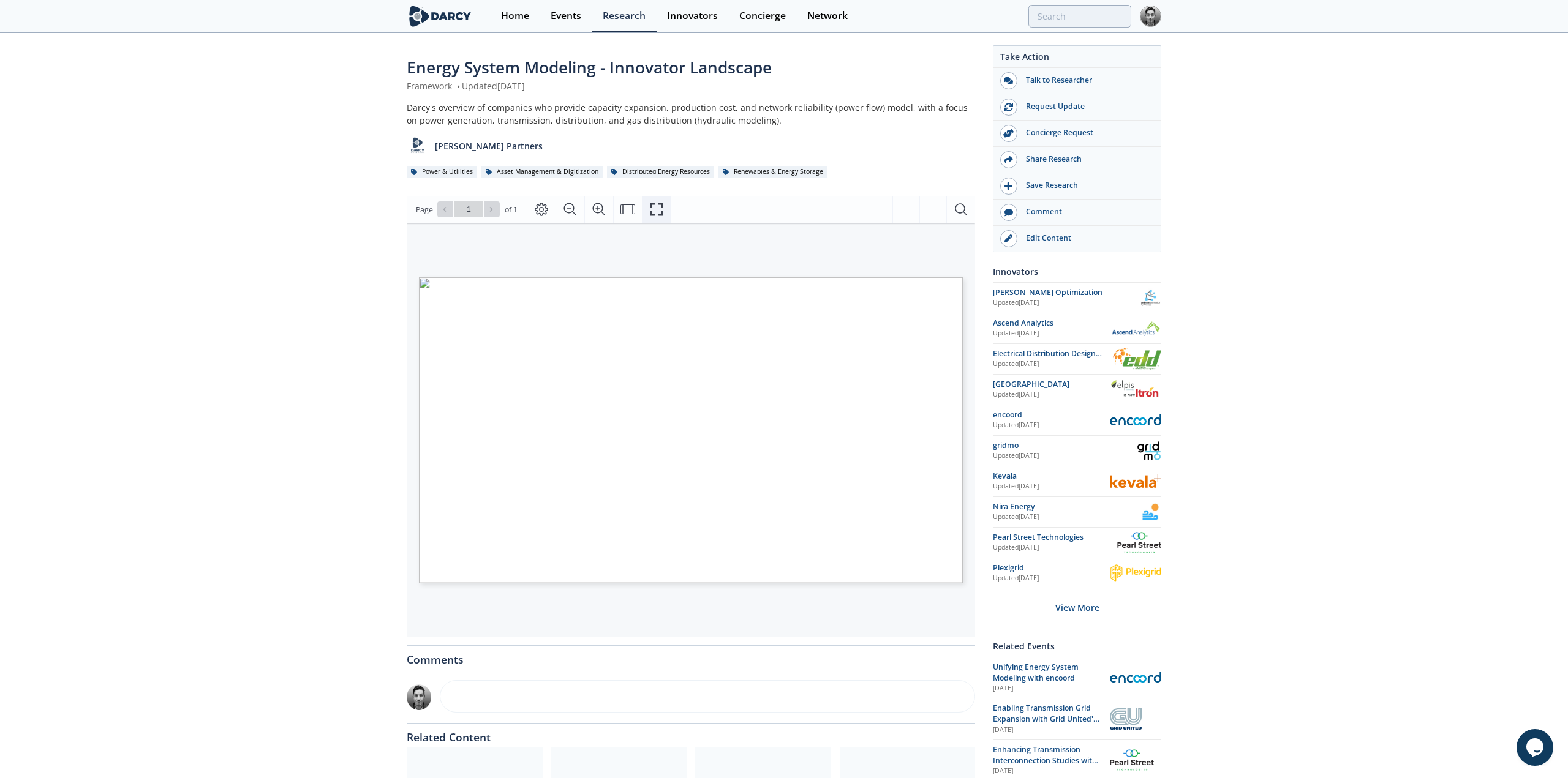 click 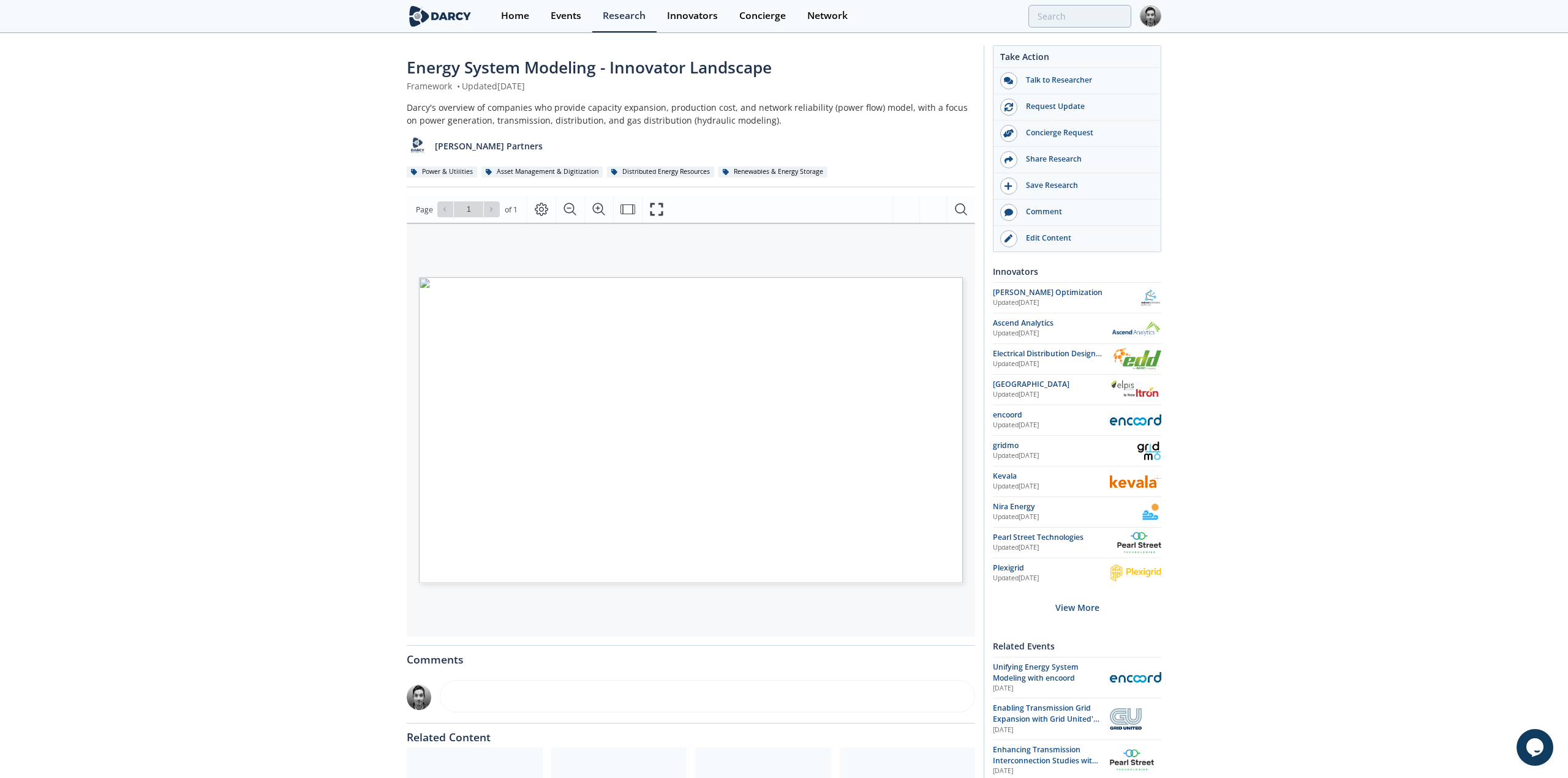 click on "Framework" at bounding box center (888, 415) 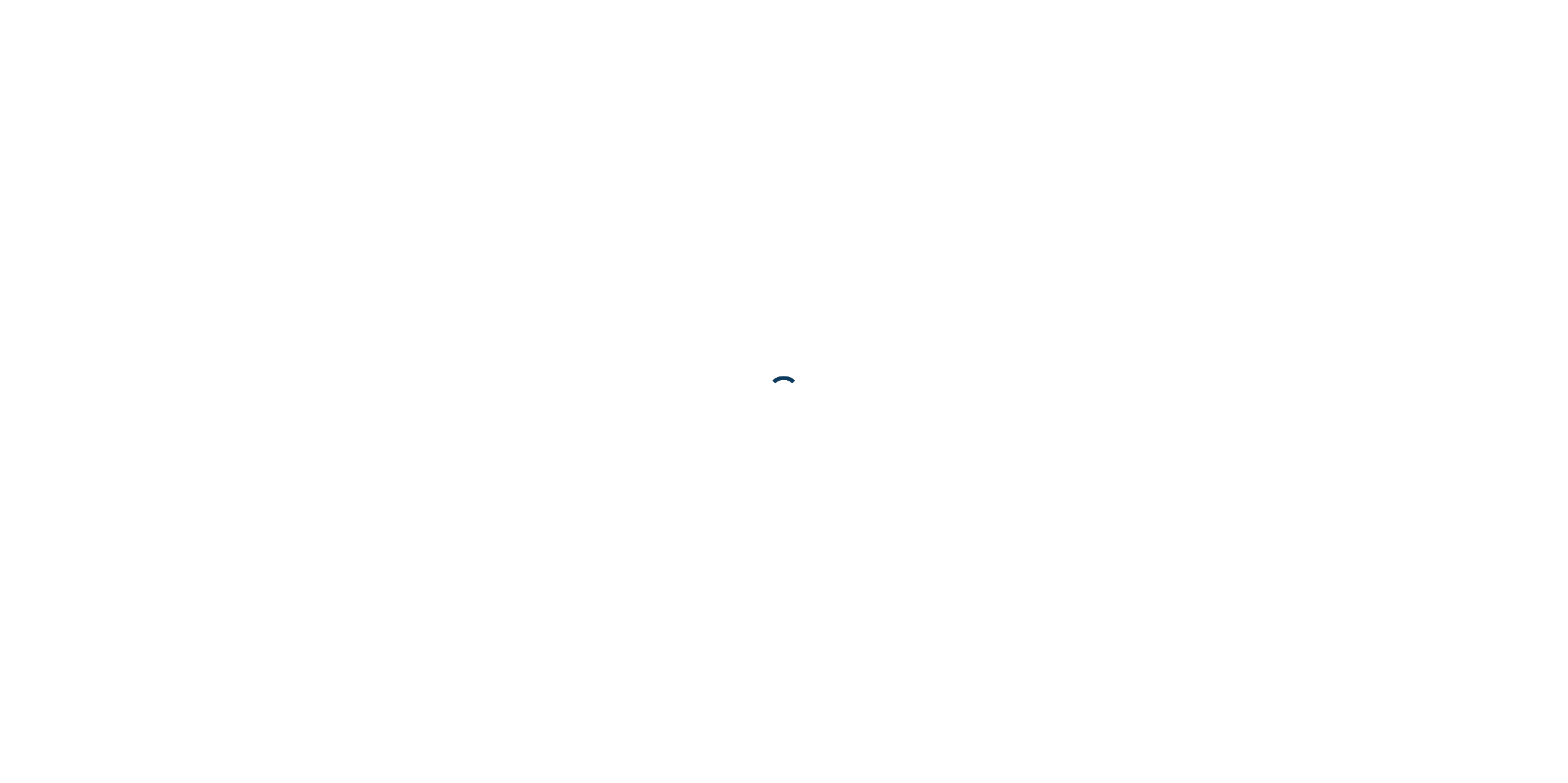 scroll, scrollTop: 0, scrollLeft: 0, axis: both 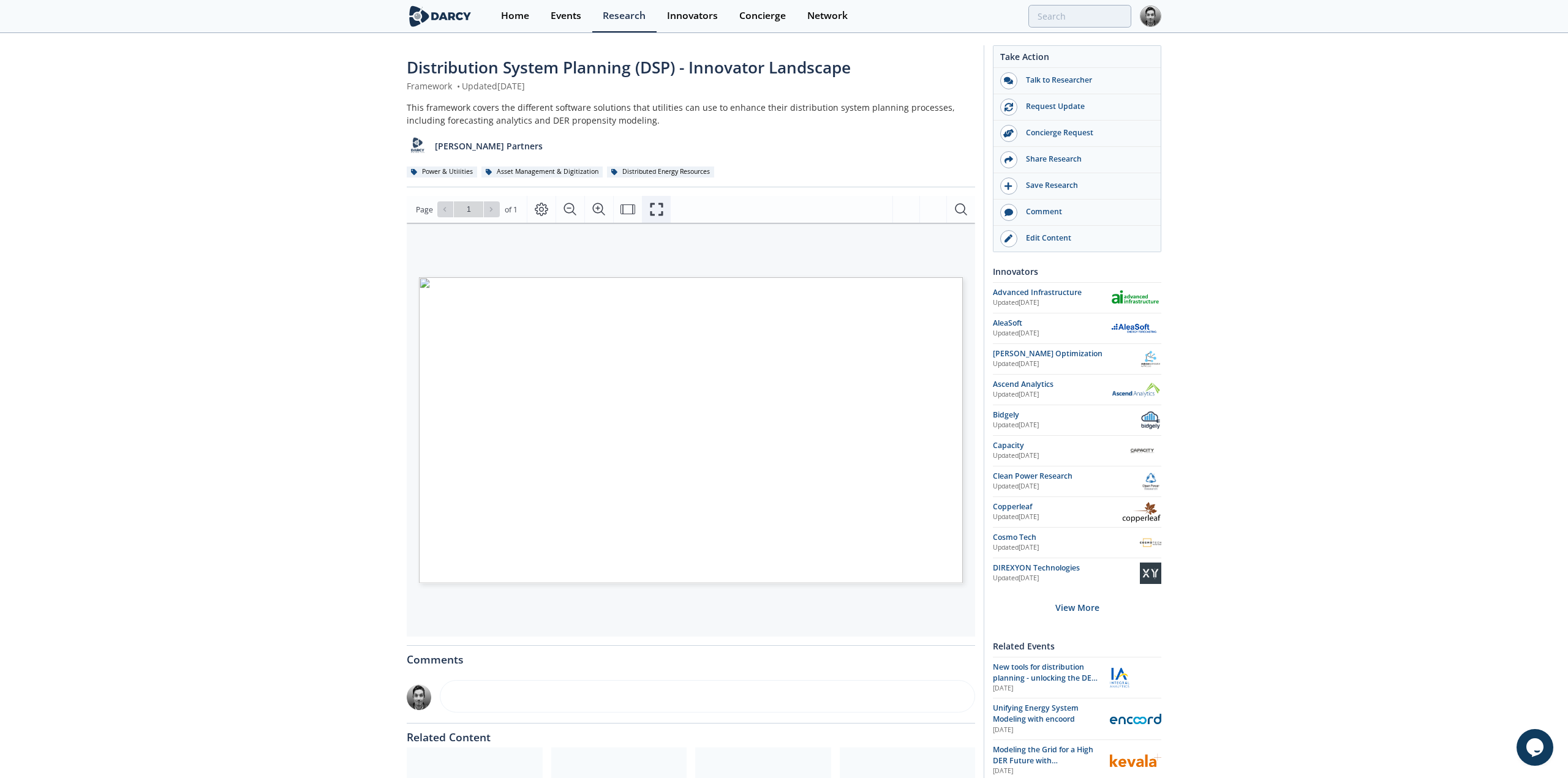 click 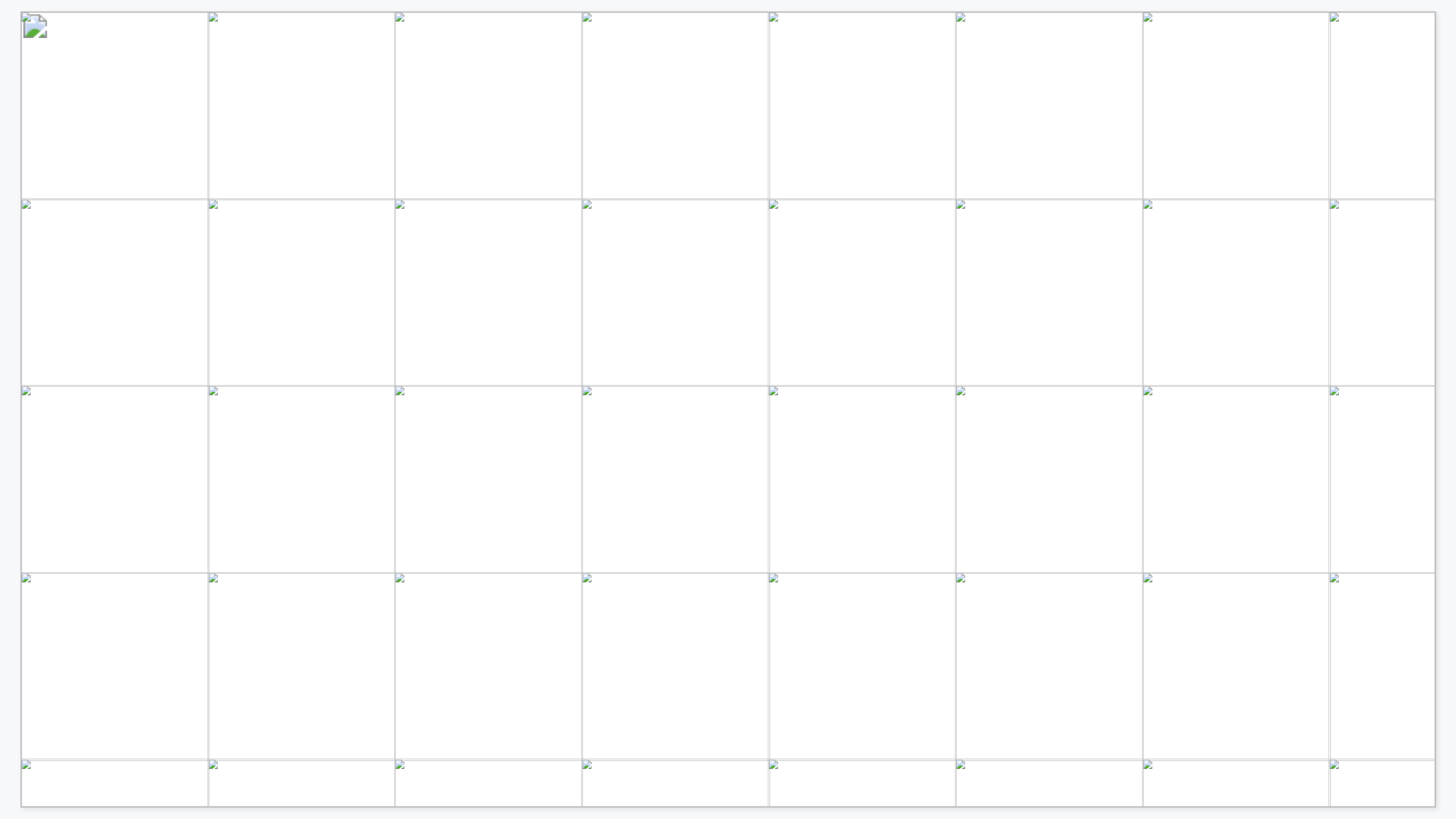 click on "Clickable logos link to
Innovator Storefront or
Company Website*
DISTRIBUTION SYSTEM PLANNING
INNOVATOR LANDSCAPE
*Darcy Connect does not typically include profiles for incumbent technology providers
Forecasting  Modeling & analysis  Investment / portfolio mgmt.
Innovators
Asset Investment Planning
(AIP)
Incumbents  Open
source
DER valuation
dGen logo
evi-pro logo  Itron
Argonne National Laboratory Office Photos | Glassdoor
LandisGyrOfficial - YouTube
TEMPO logo
Energy and Environmental Economics, Inc. |
LinkedIn
NYSERDA — NANTUM OS
Electric Power Research Institute (EPRI) - Home |  Facebook
DNV.com - When trust matters - DNV  Eaton Community
Building Data Tools
Building Data Tools
New Solar Calculator Available - GreenBuildingAdvisor
REopt logo
Energy System Modeling - Vendor Landscape
For G & T planning, see:  We are Three Organizations United by One Mission | UL Solutions
Eaton Community  DNV.com - When trust matters - DNV
Ameresco
Arm" at bounding box center [1855, 1044] 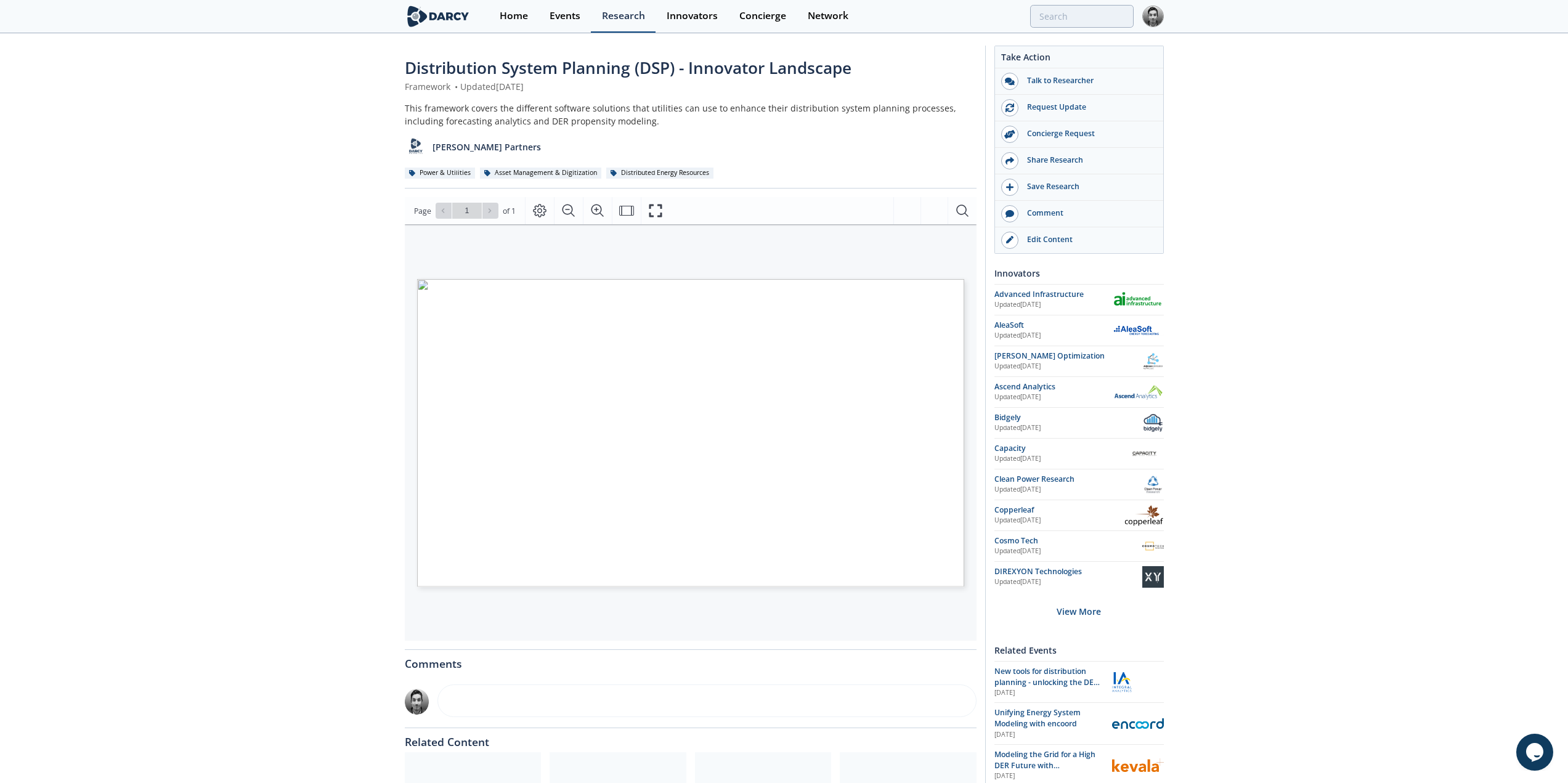 click on "Research" at bounding box center (624, 16) 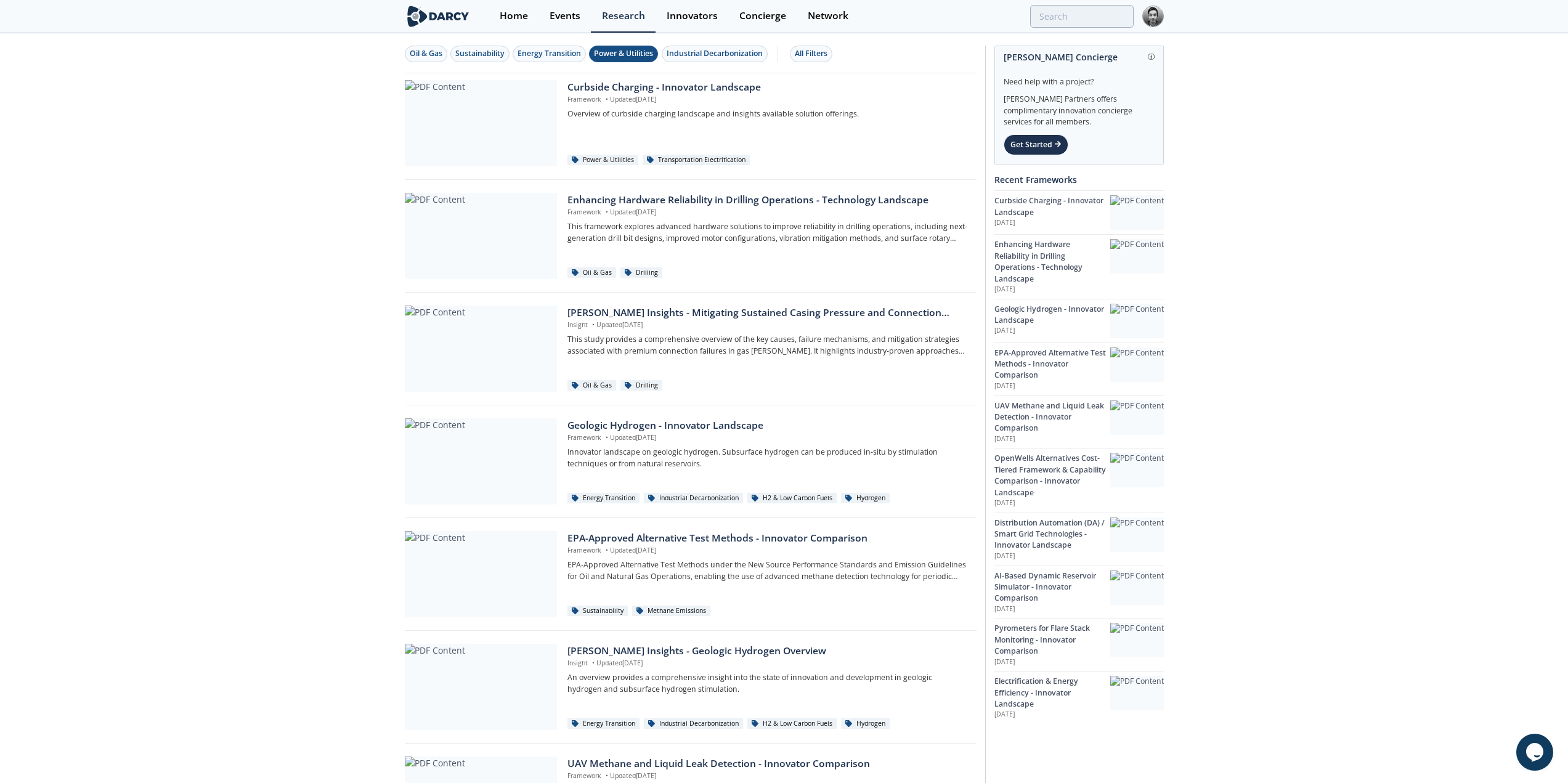 click on "Power & Utilities" at bounding box center (624, 54) 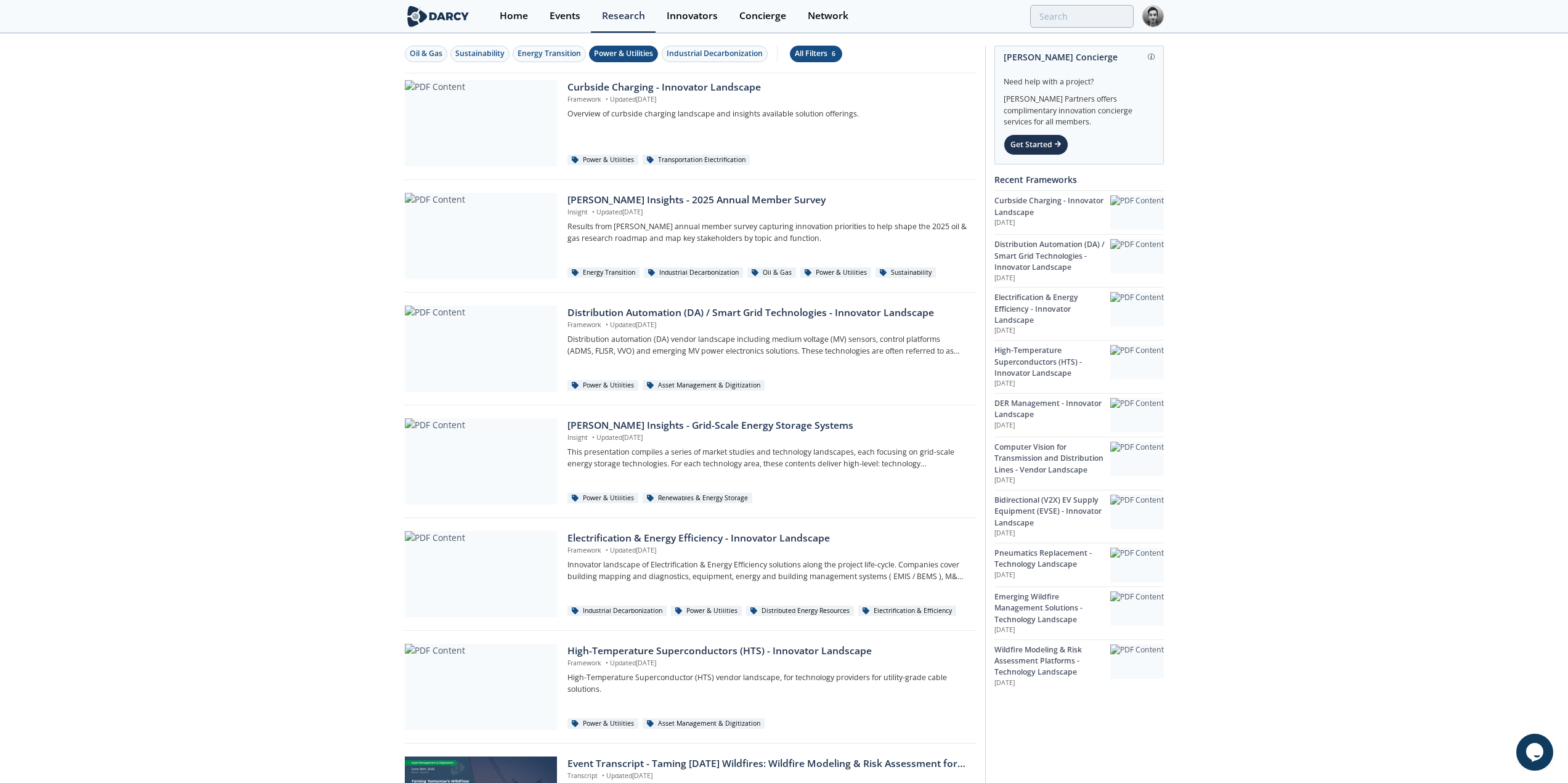 click on "All Filters
6" at bounding box center [816, 54] 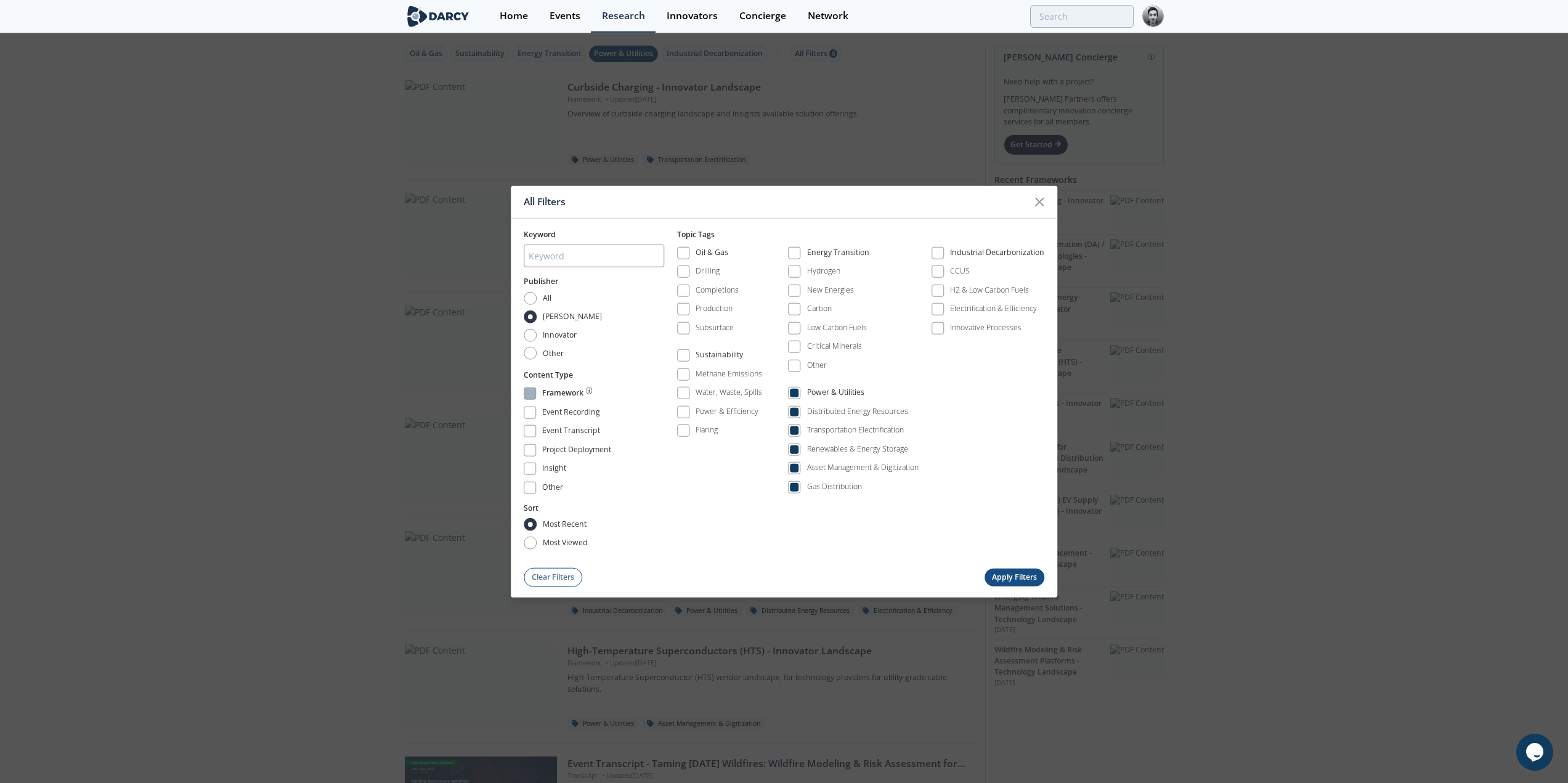 click at bounding box center (530, 394) 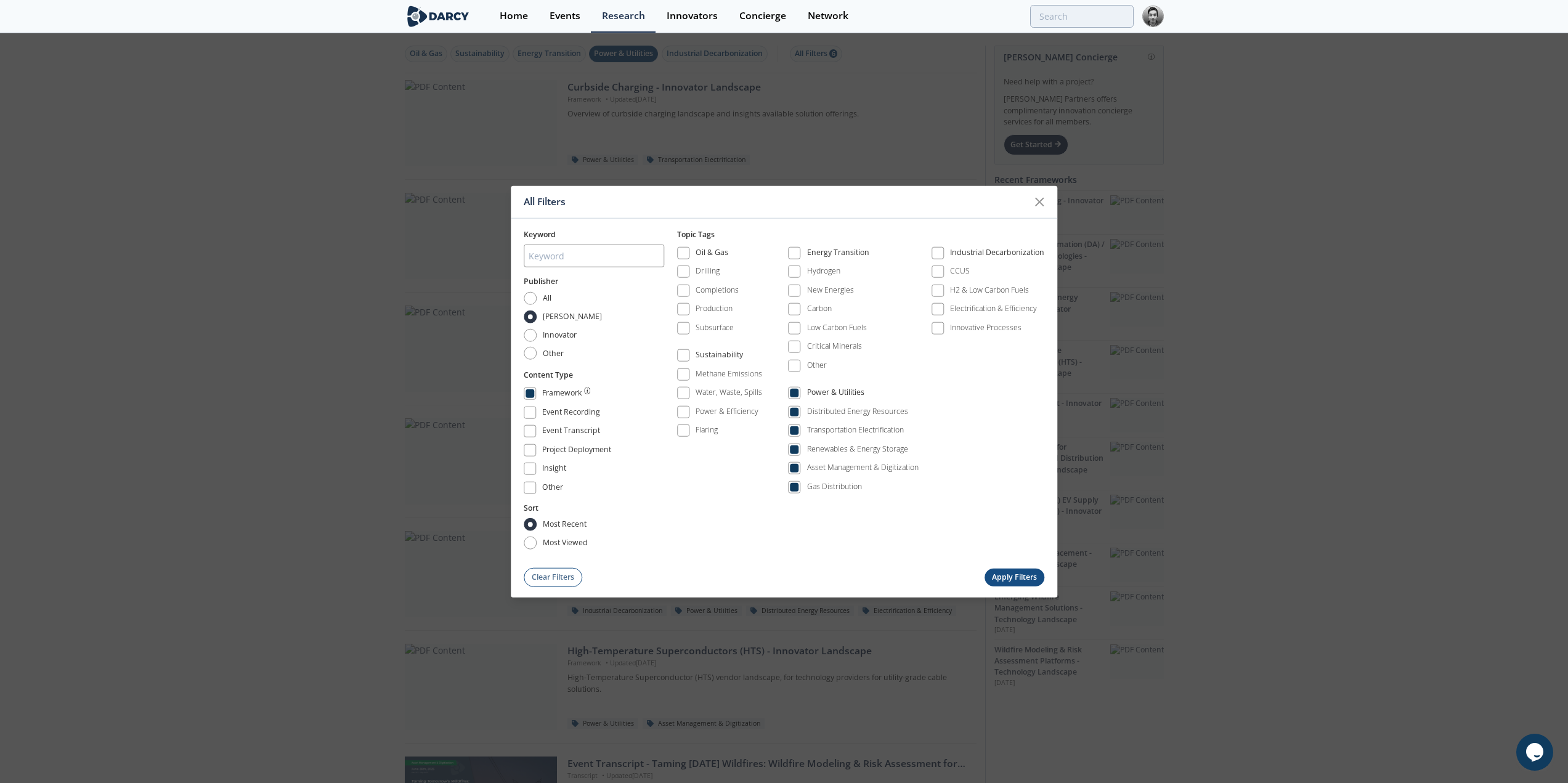 click on "Apply Filters" at bounding box center [1015, 577] 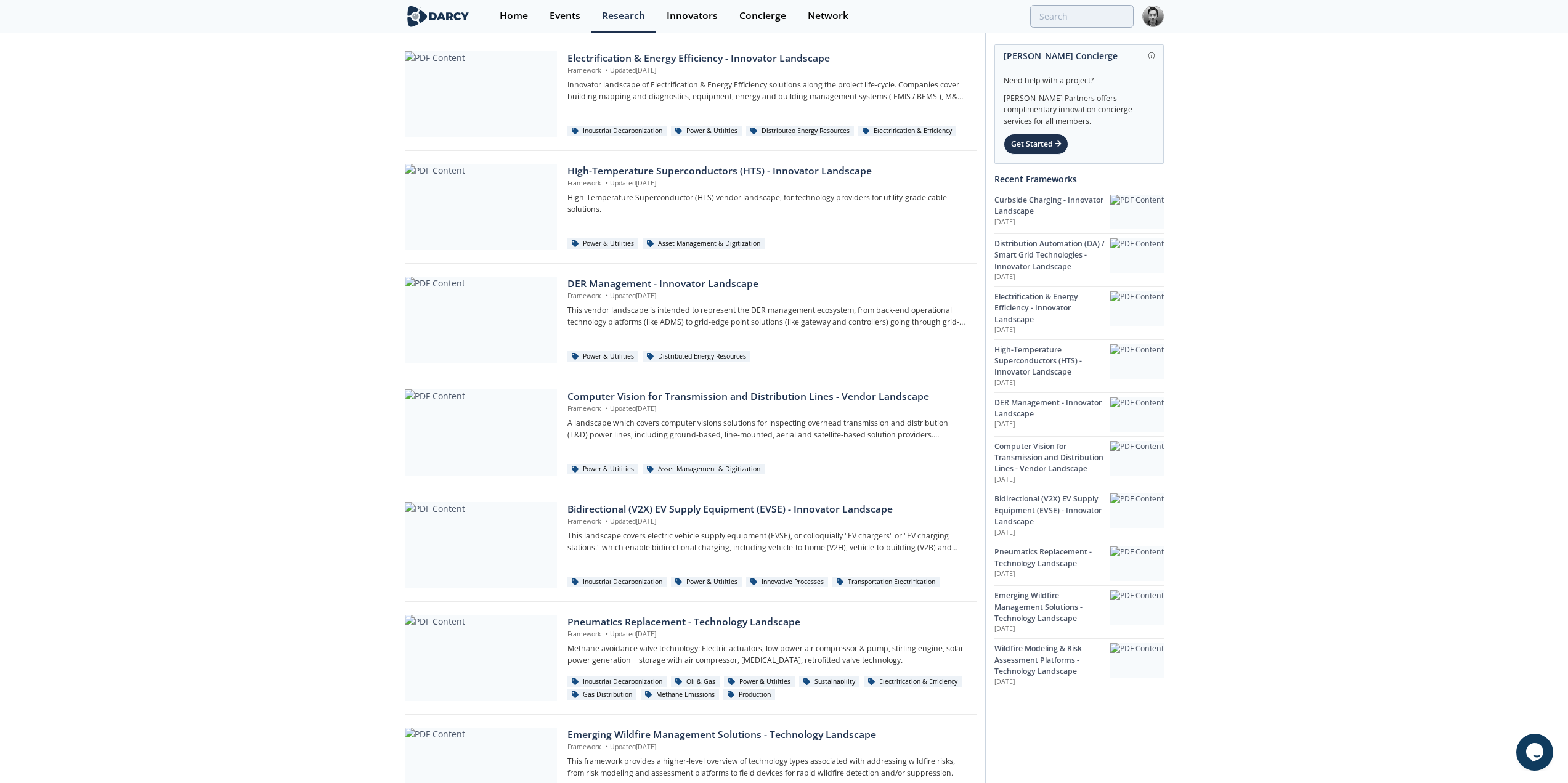 drag, startPoint x: 1365, startPoint y: 321, endPoint x: 1354, endPoint y: 386, distance: 65.9242 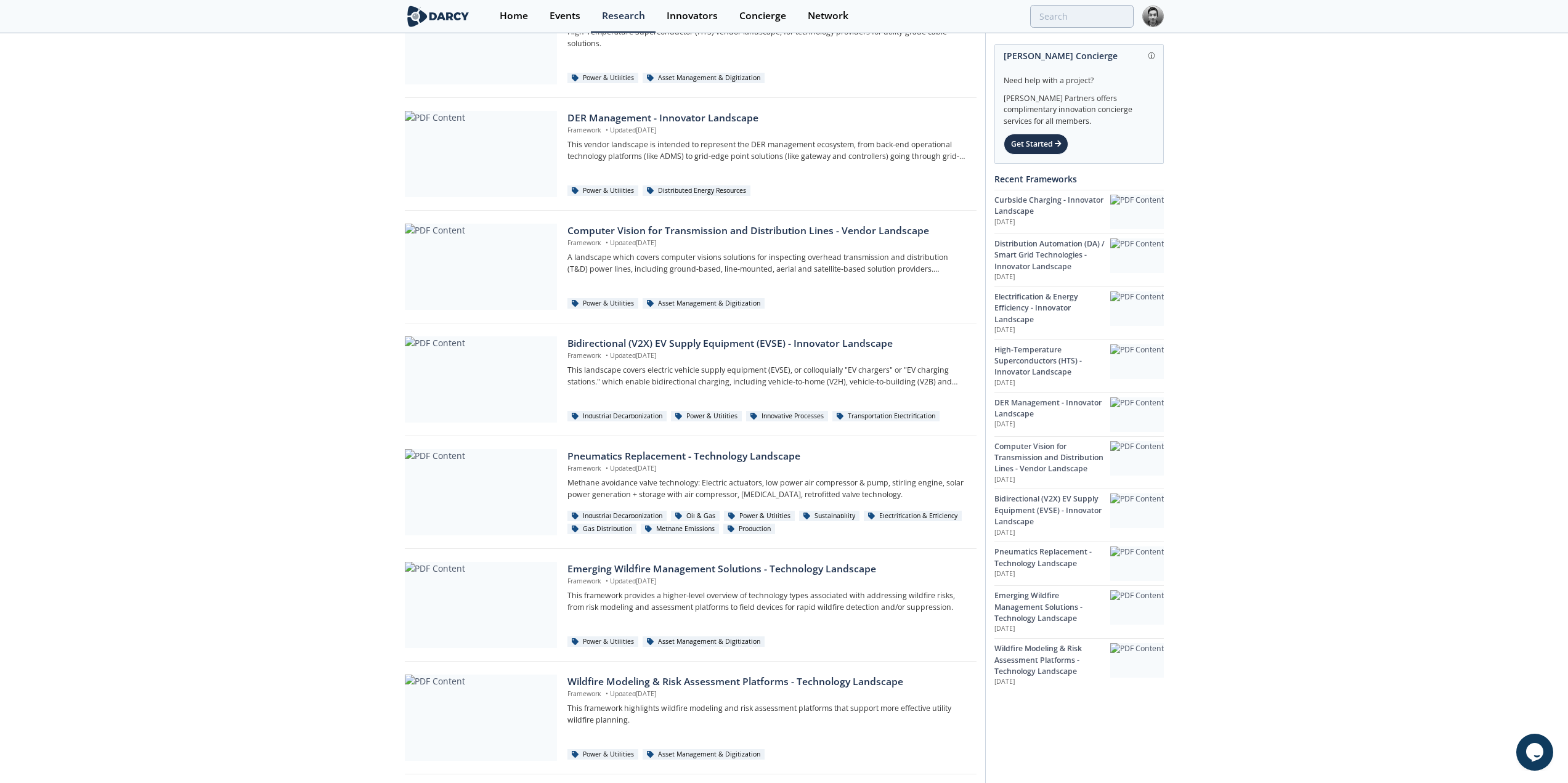 scroll, scrollTop: 495, scrollLeft: 0, axis: vertical 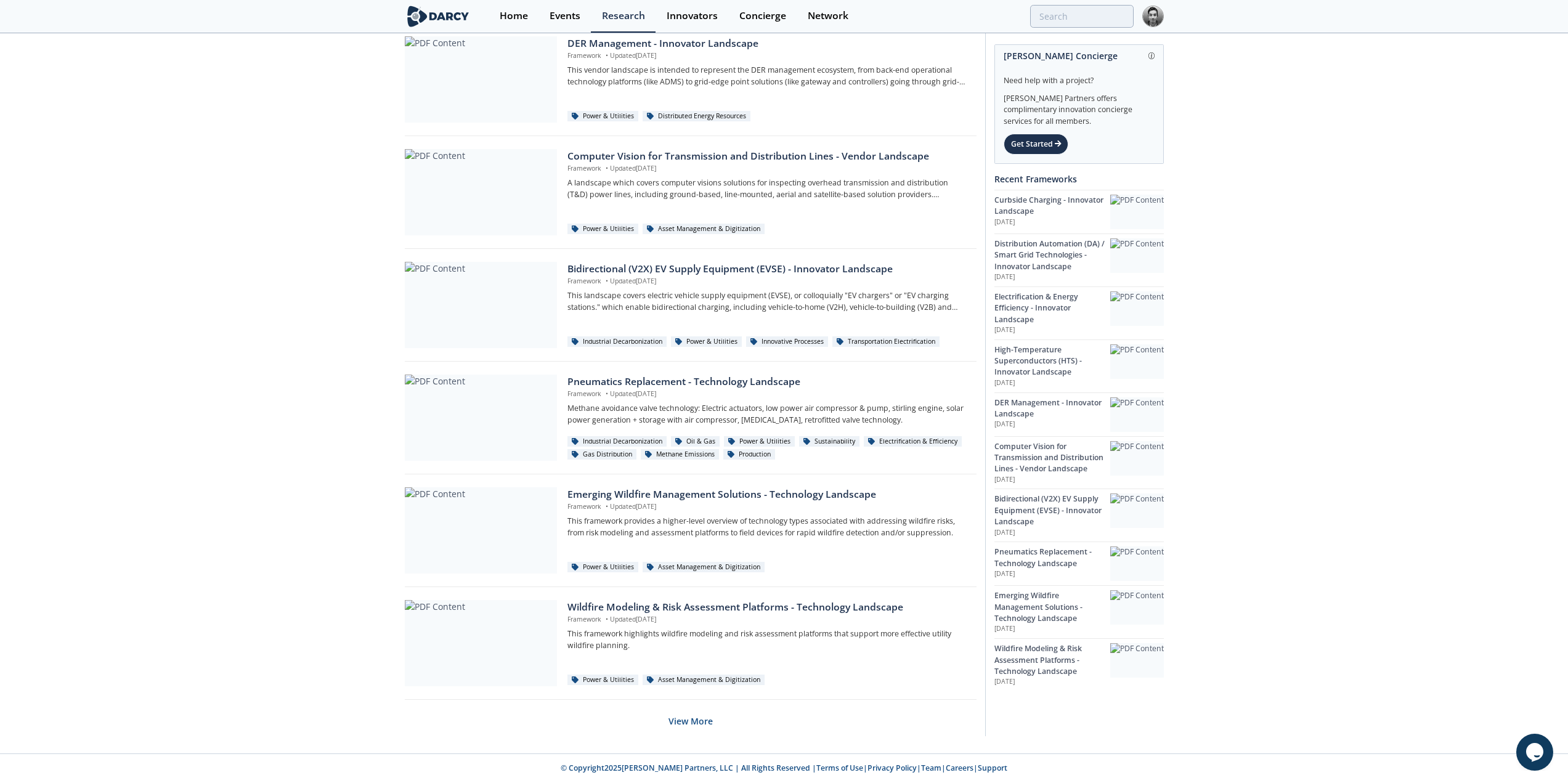 drag, startPoint x: 1331, startPoint y: 345, endPoint x: 1331, endPoint y: 444, distance: 99 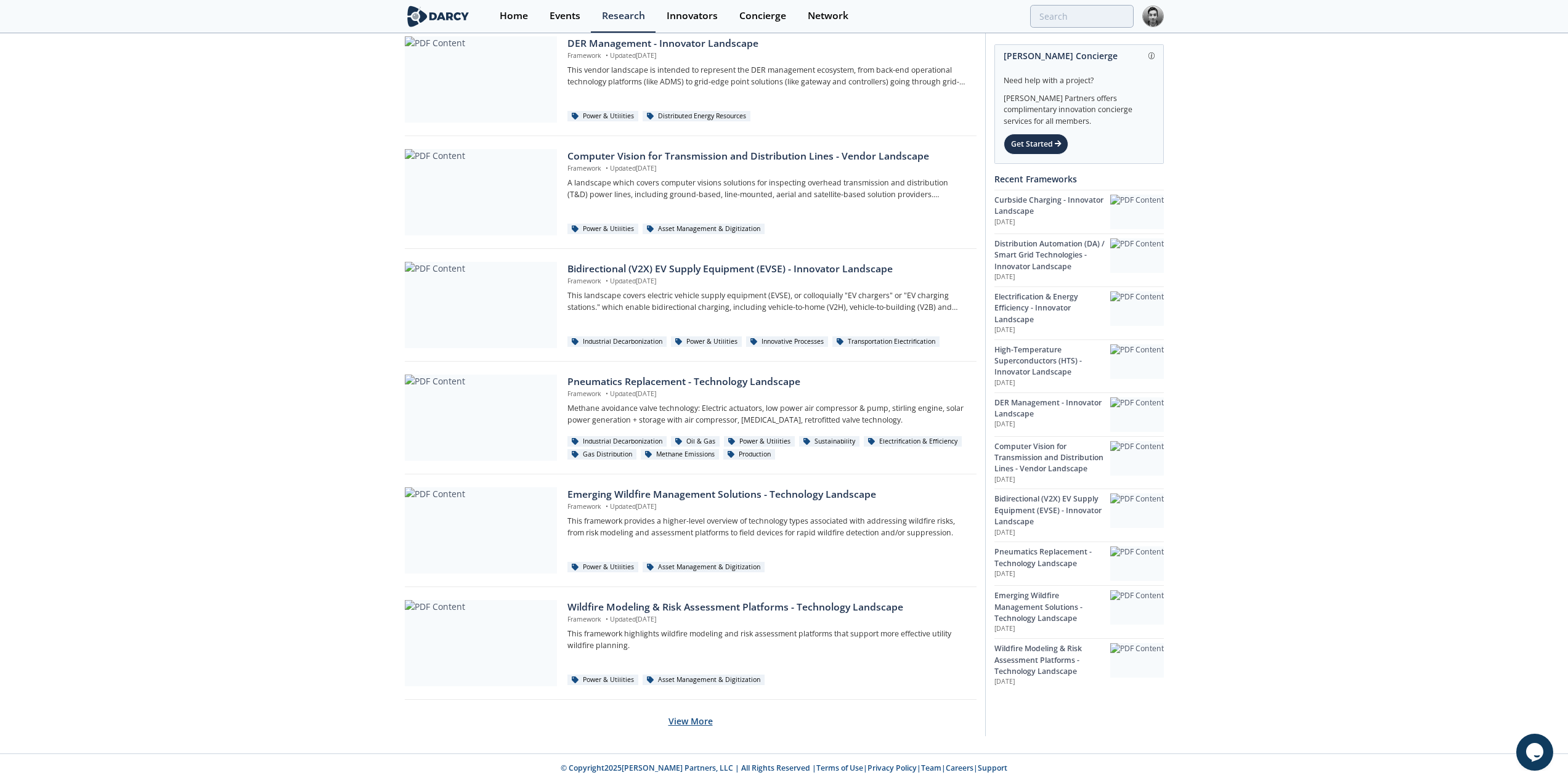 click on "View More" at bounding box center (691, 721) 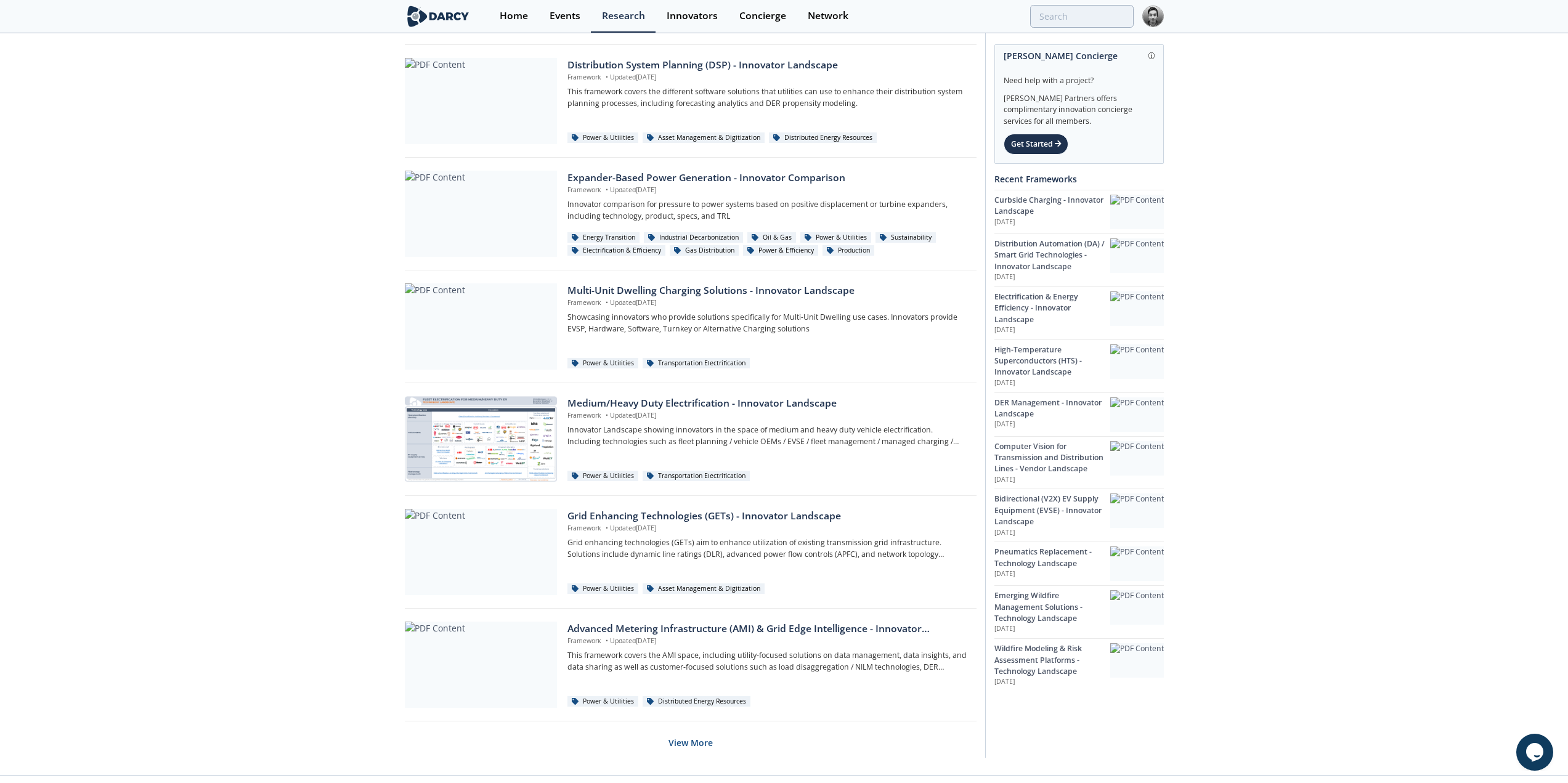 scroll, scrollTop: 1622, scrollLeft: 0, axis: vertical 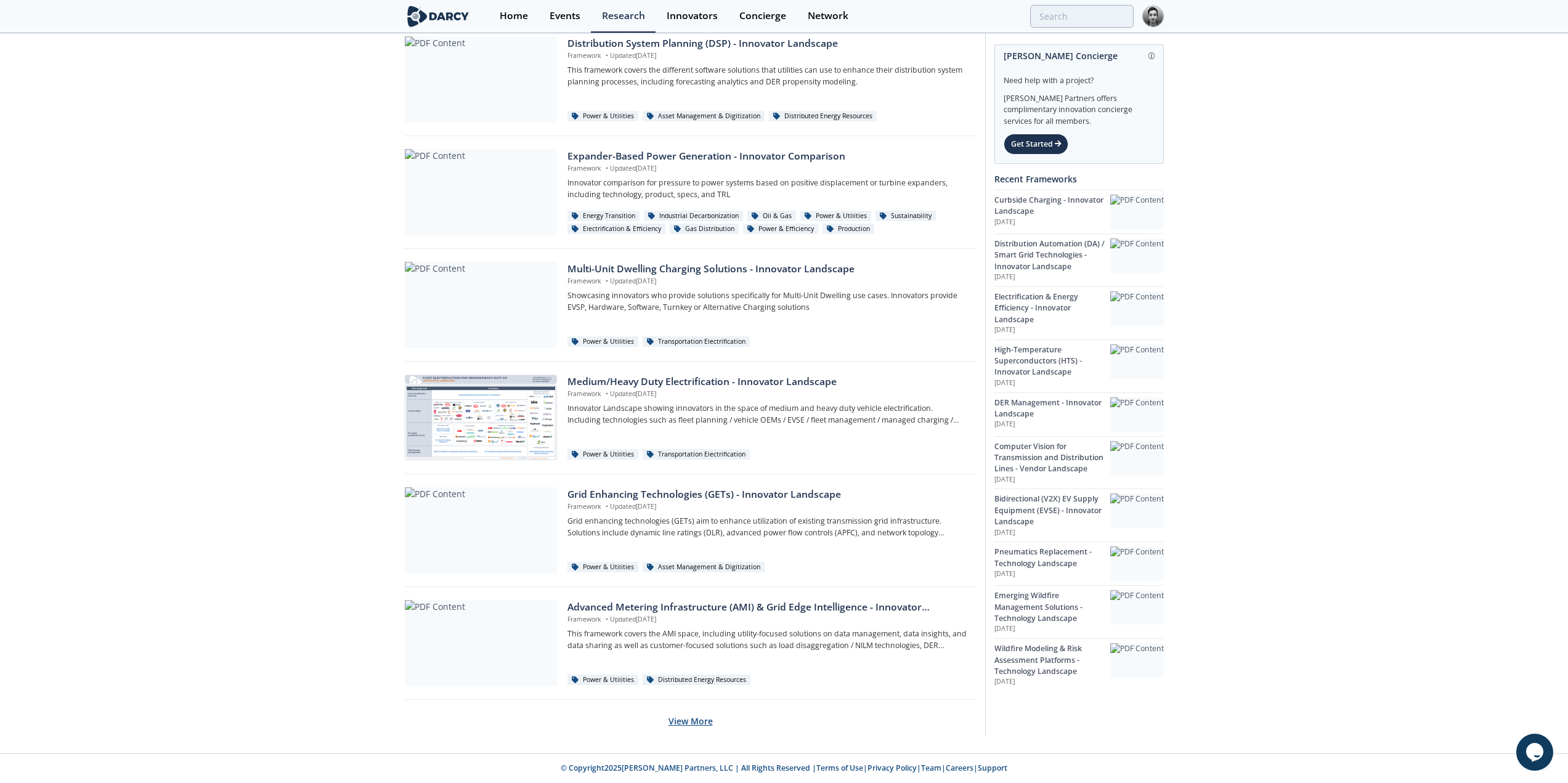 click on "View More" at bounding box center [691, 721] 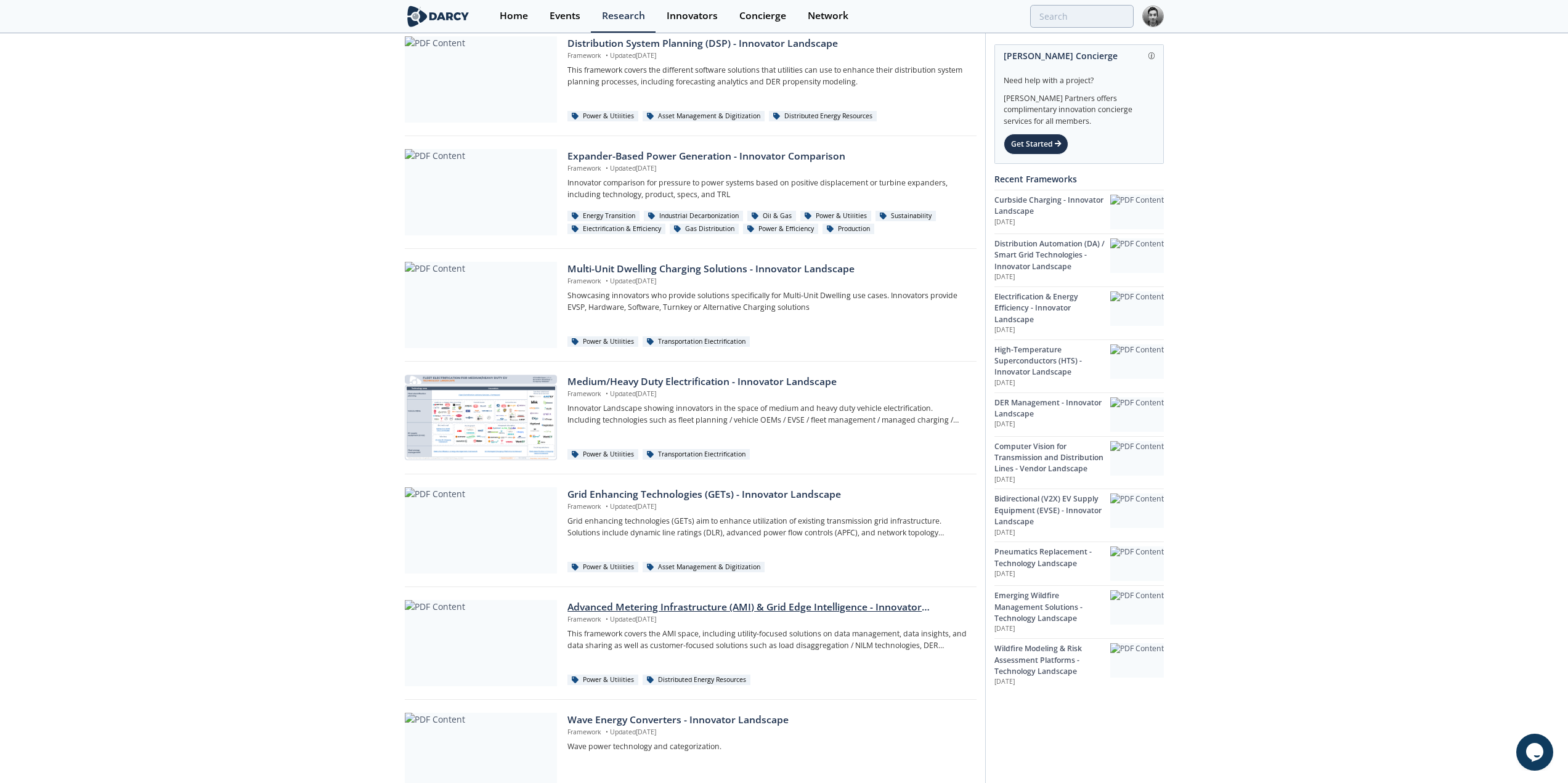click on "Advanced Metering Infrastructure (AMI) & Grid Edge Intelligence - Innovator Landscape" at bounding box center (767, 607) 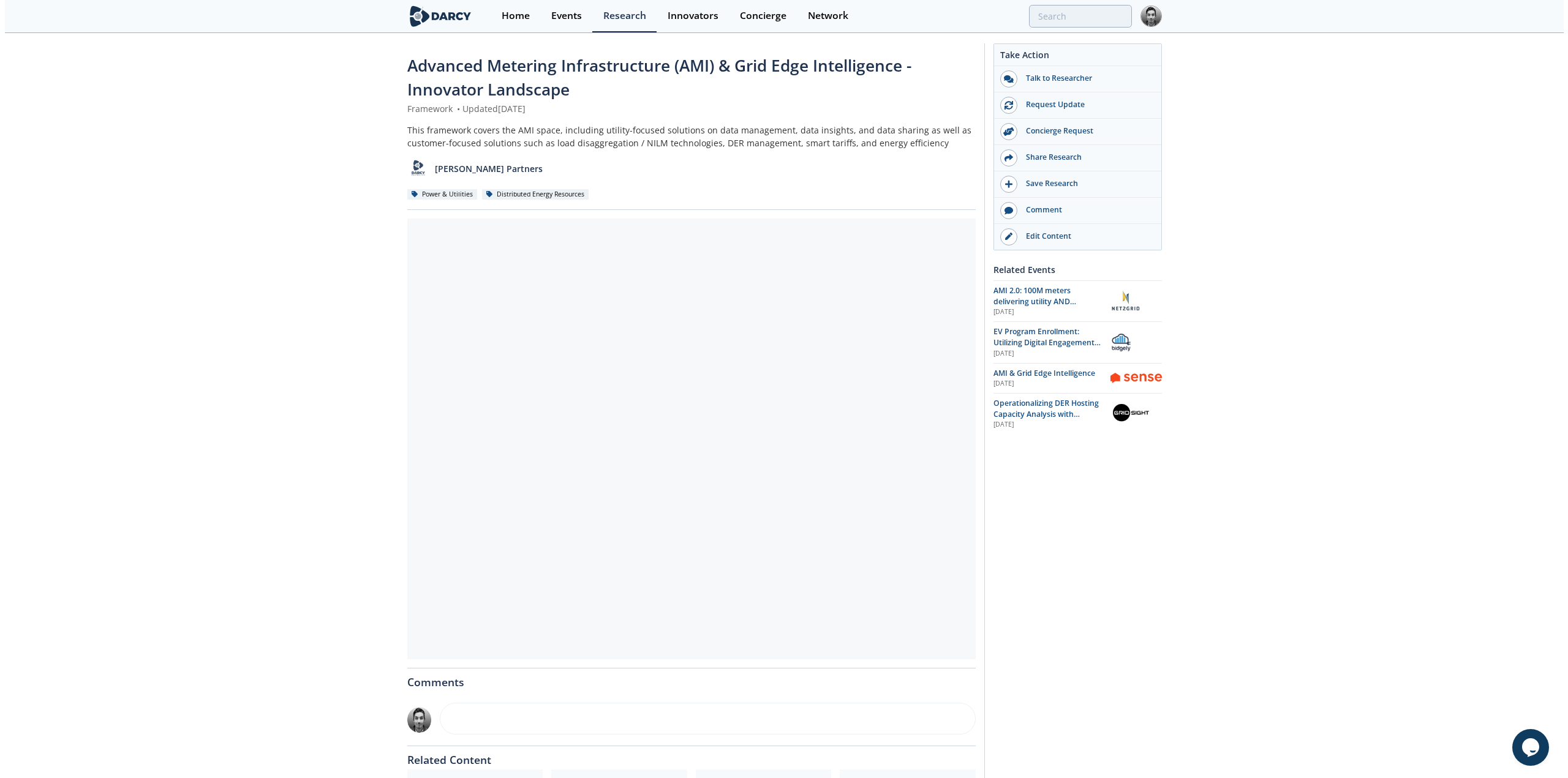 scroll, scrollTop: 0, scrollLeft: 0, axis: both 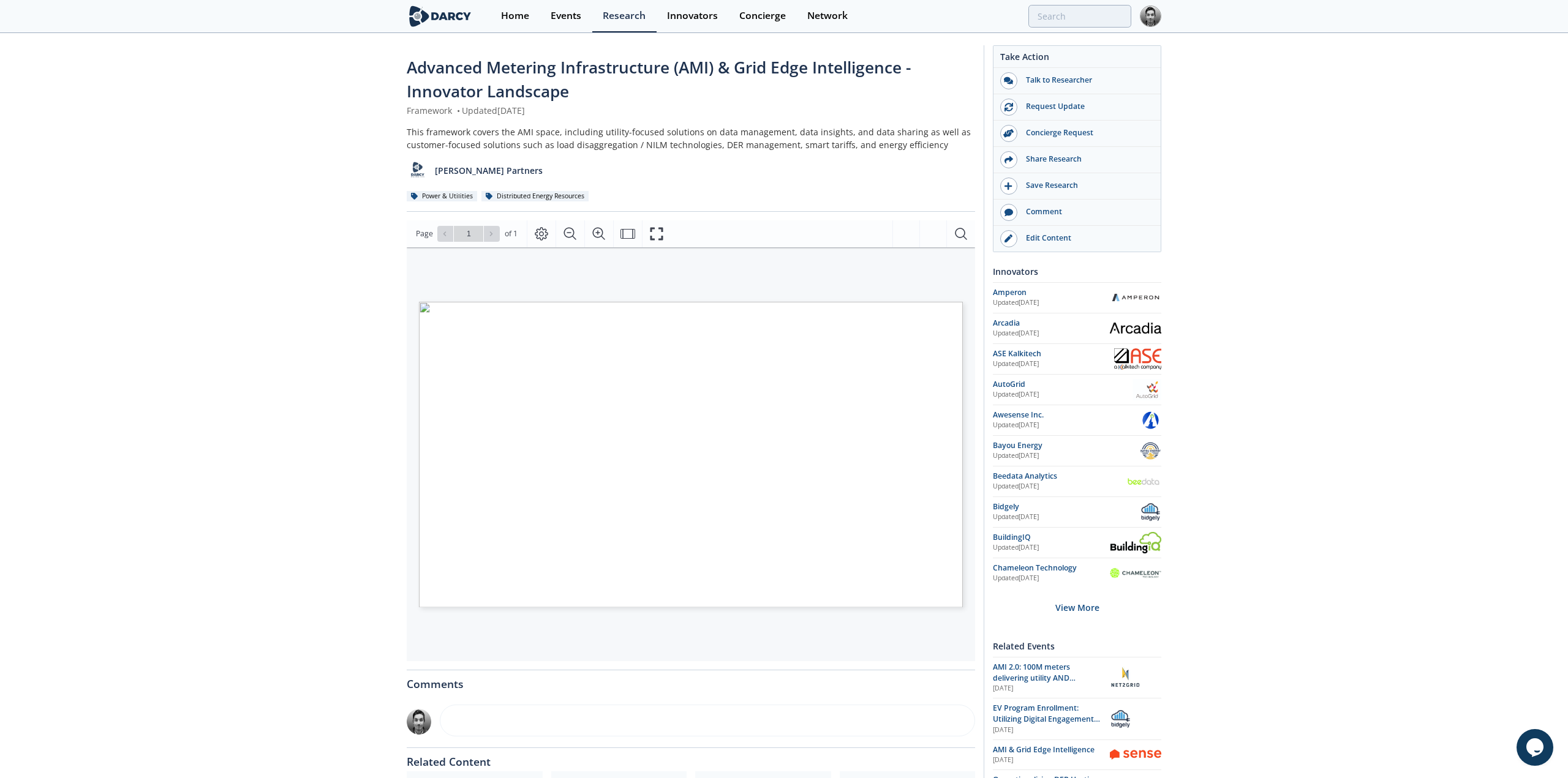 click on "Low Voltage (LV) Grid Visibility" at bounding box center [775, 373] 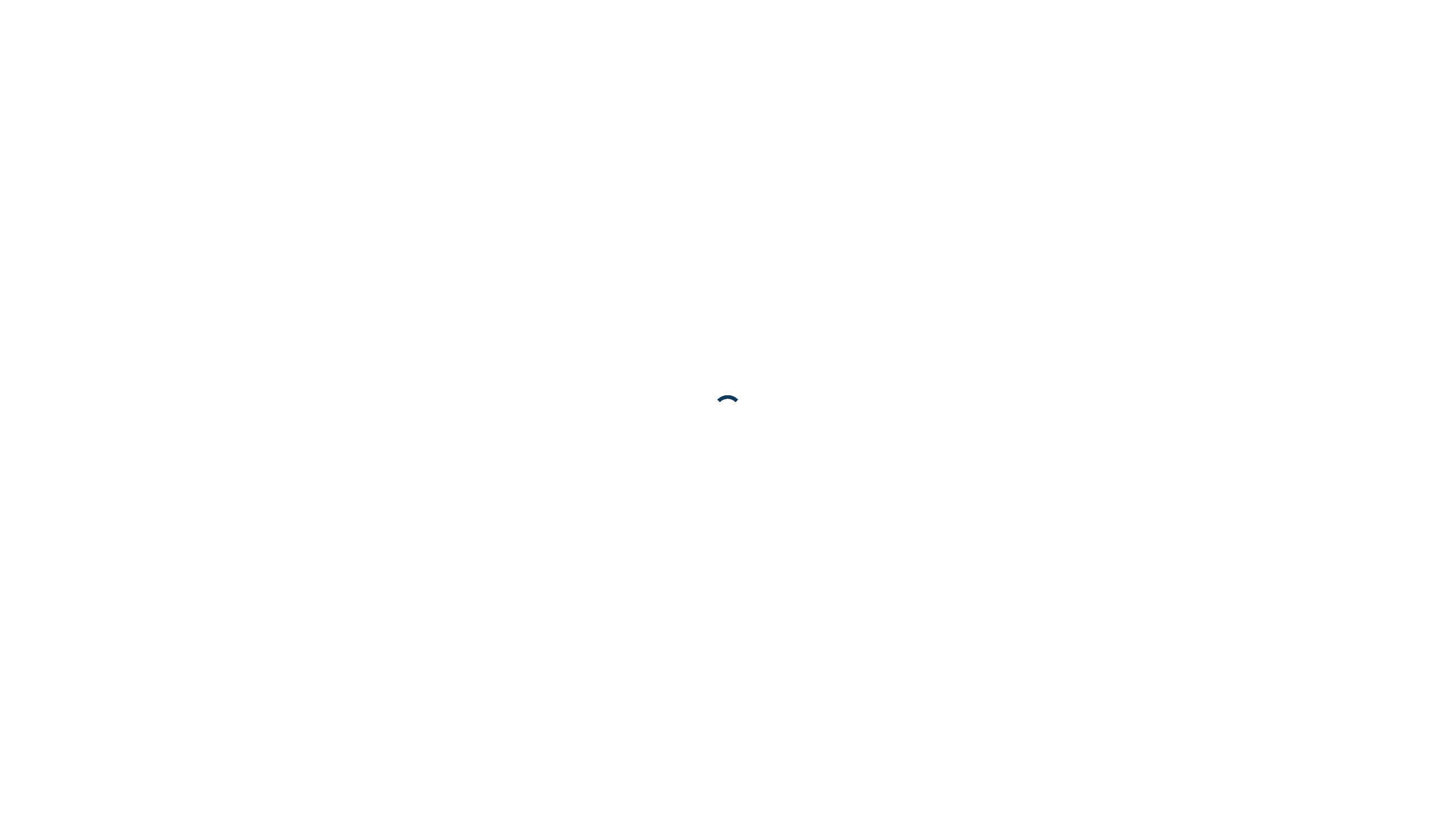 scroll, scrollTop: 0, scrollLeft: 0, axis: both 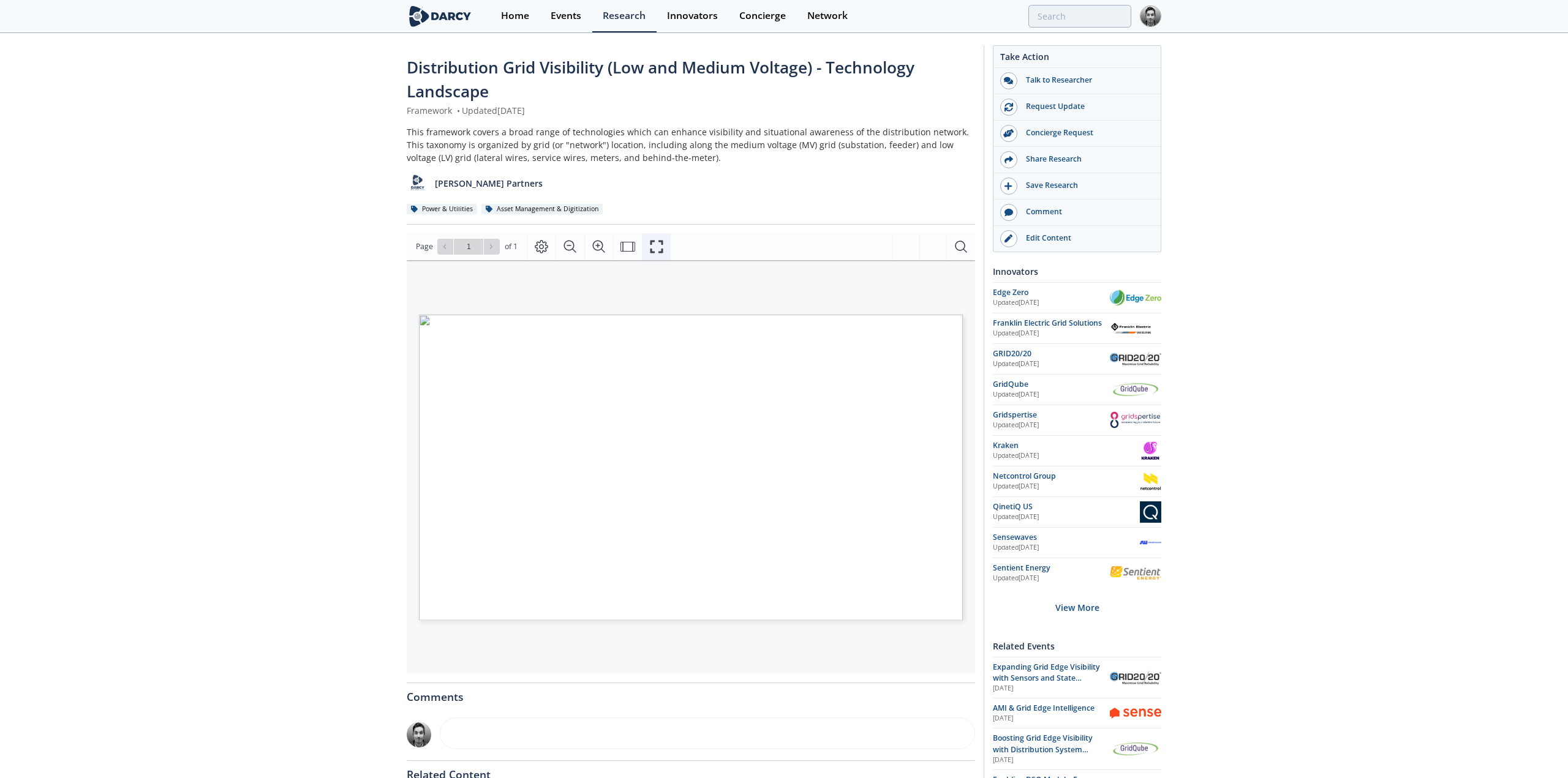 click 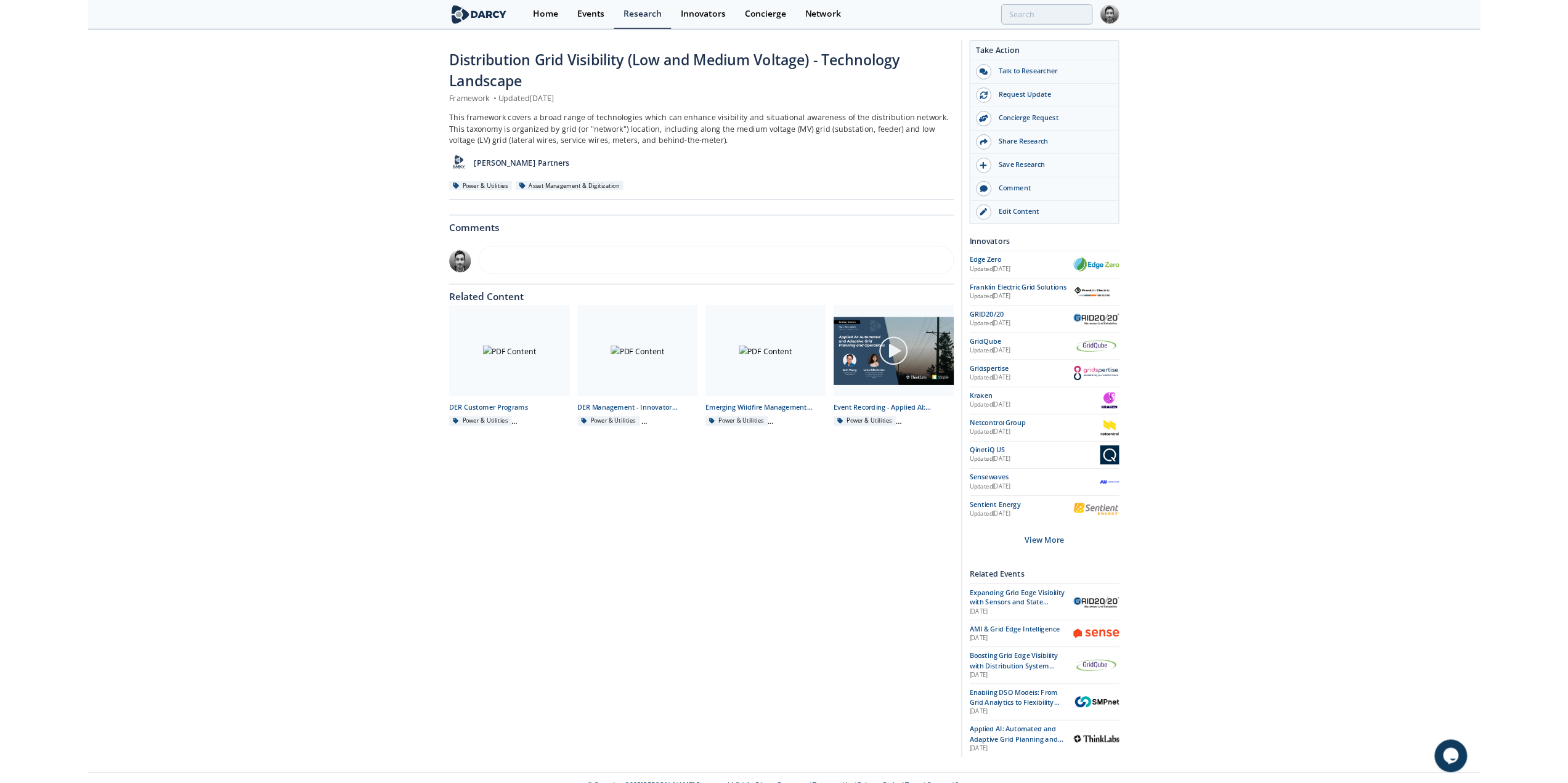scroll, scrollTop: 0, scrollLeft: 0, axis: both 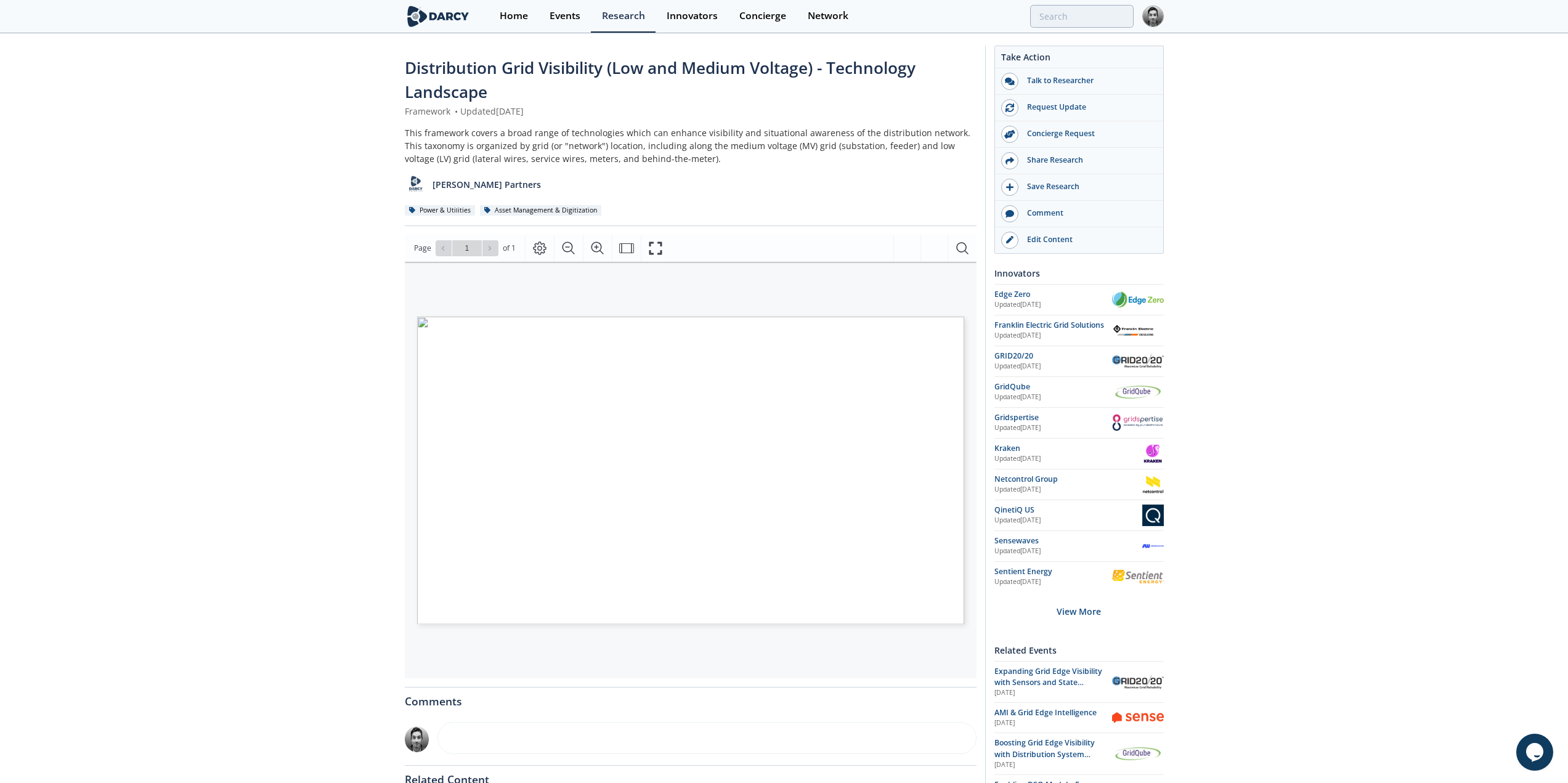 click on "Distribution Grid Visibility (Low and Medium Voltage) - Technology Landscape
Framework
•
Updated  February 4, 2025
This framework covers a broad range of technologies which can enhance visibility and situational awareness of the distribution network.  This taxonomy is organized by grid (or "network") location, including along the medium voltage (MV) grid (substation, feeder) and low voltage (LV) grid (lateral wires, service wires, meters, and behind-the-meter).
Darcy Partners
Power & Utilities" 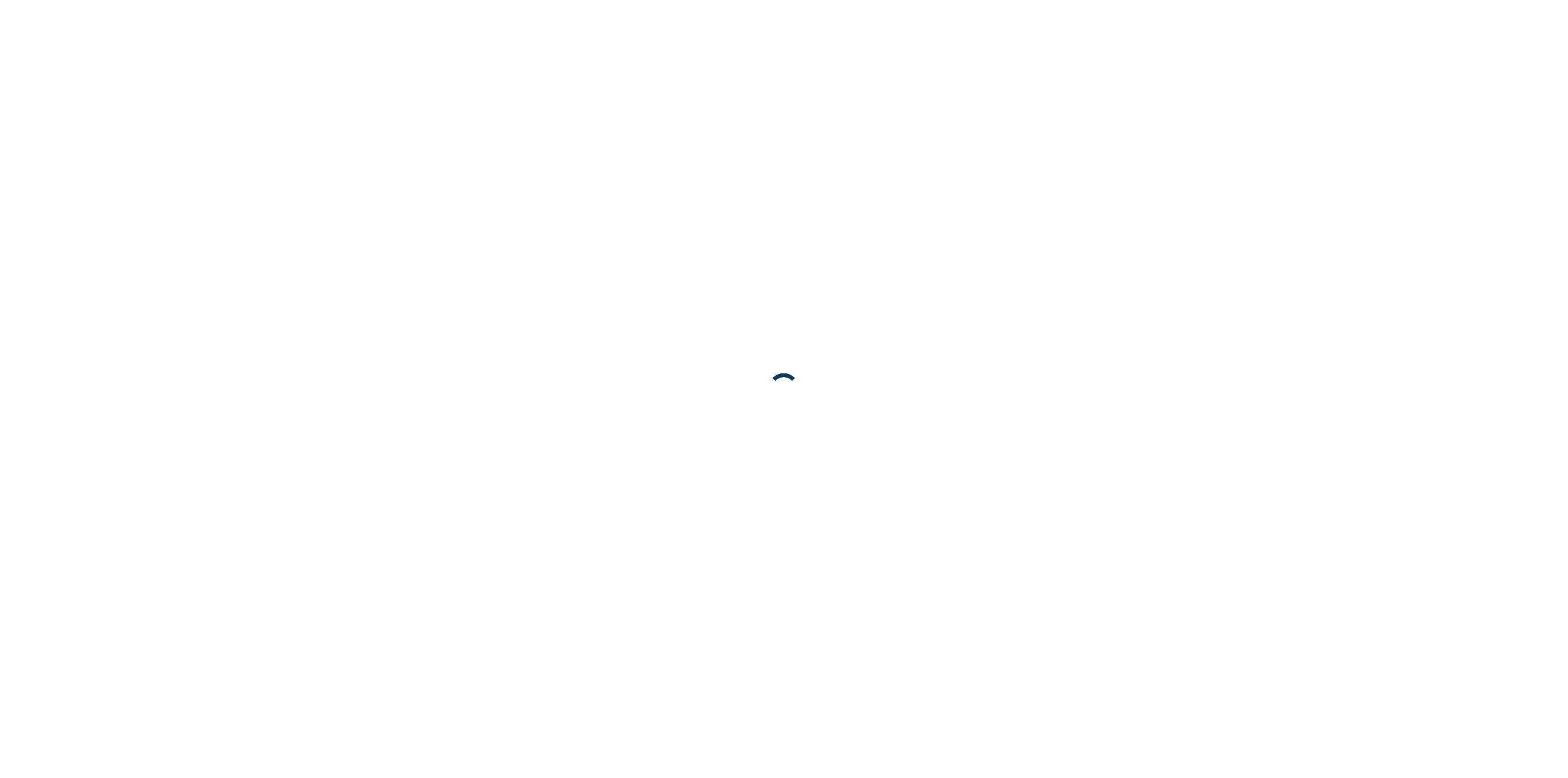 scroll, scrollTop: 0, scrollLeft: 0, axis: both 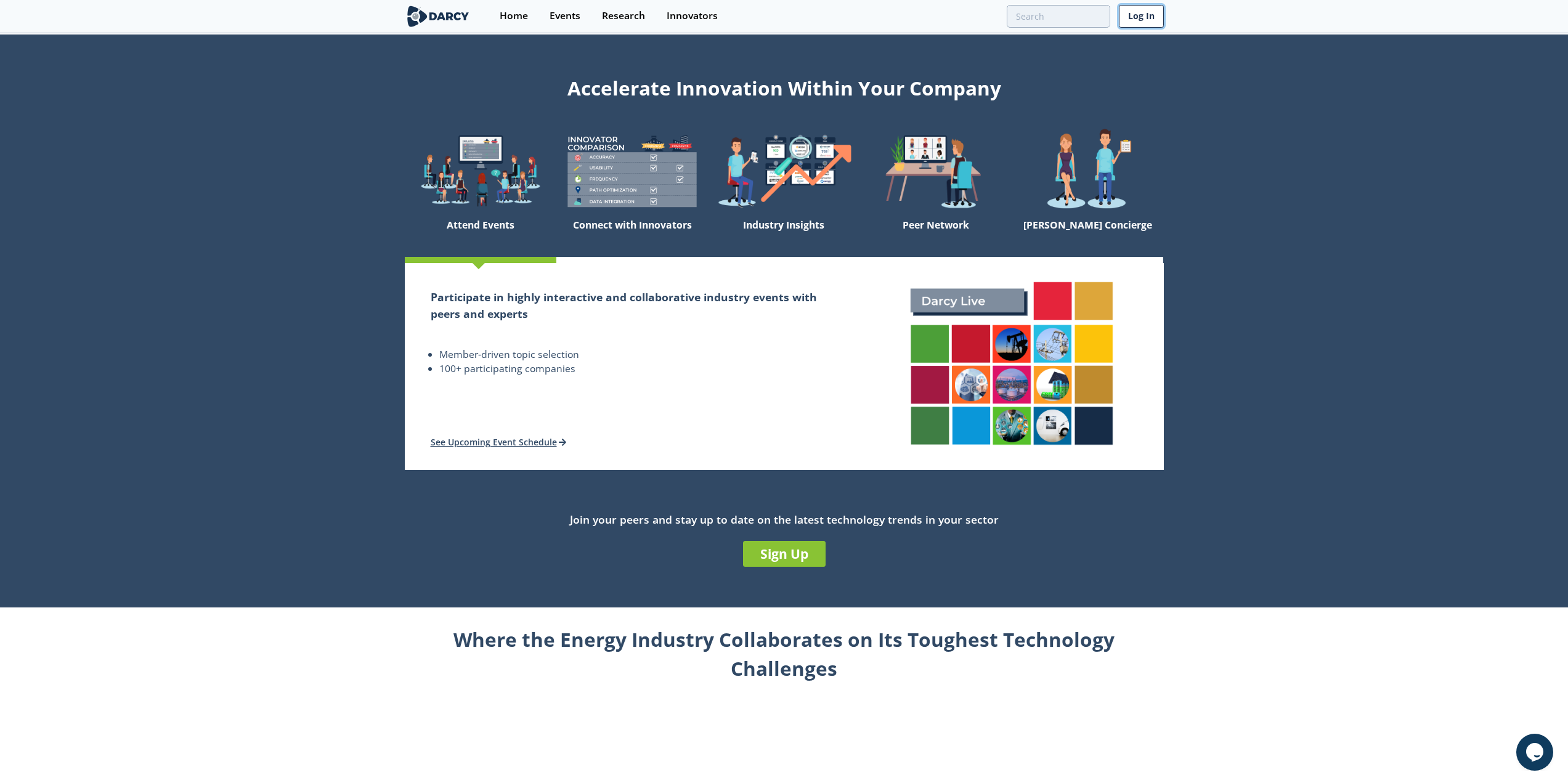 click on "Log In" at bounding box center (1141, 16) 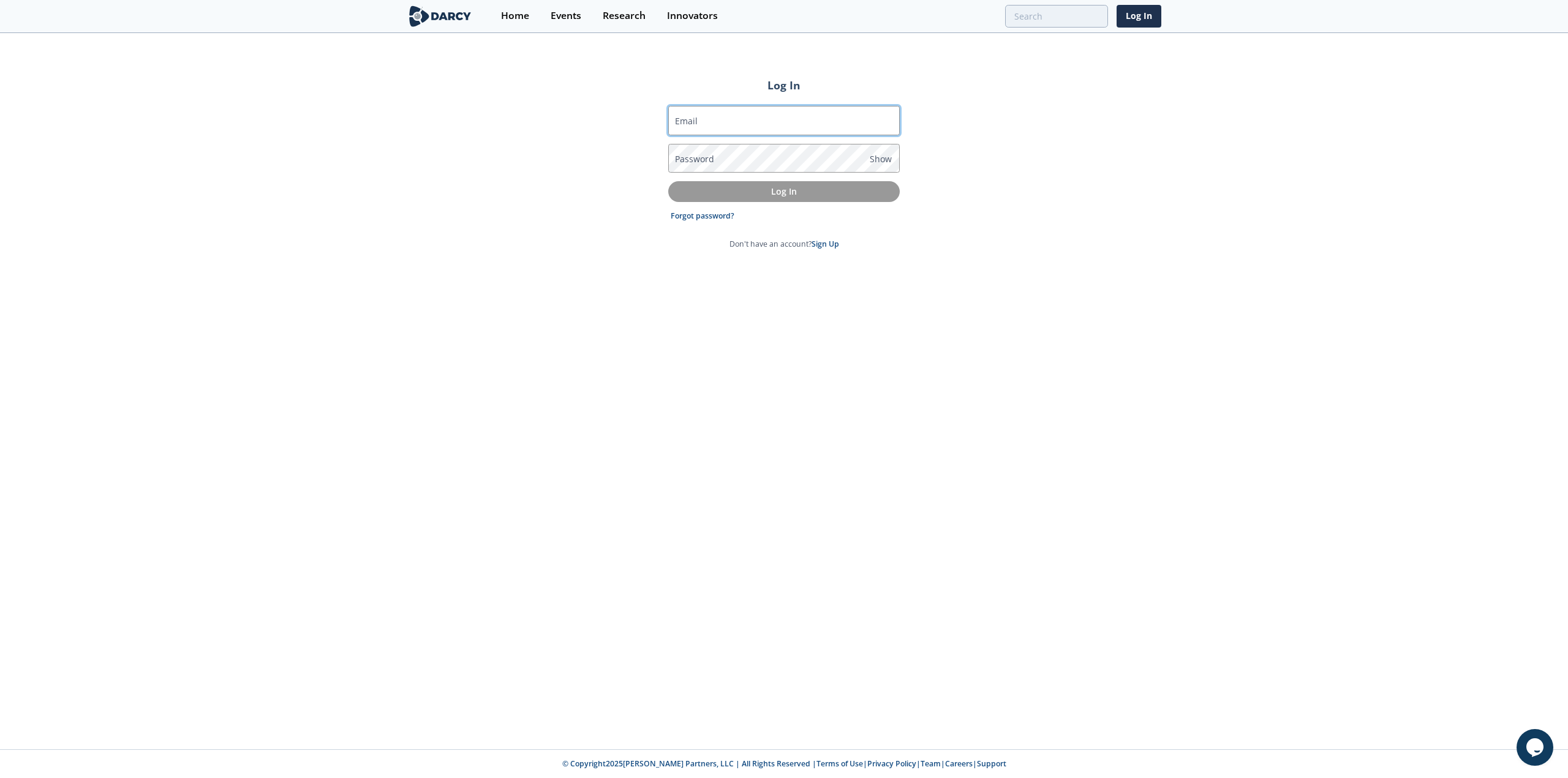 click on "Email" at bounding box center (784, 121) 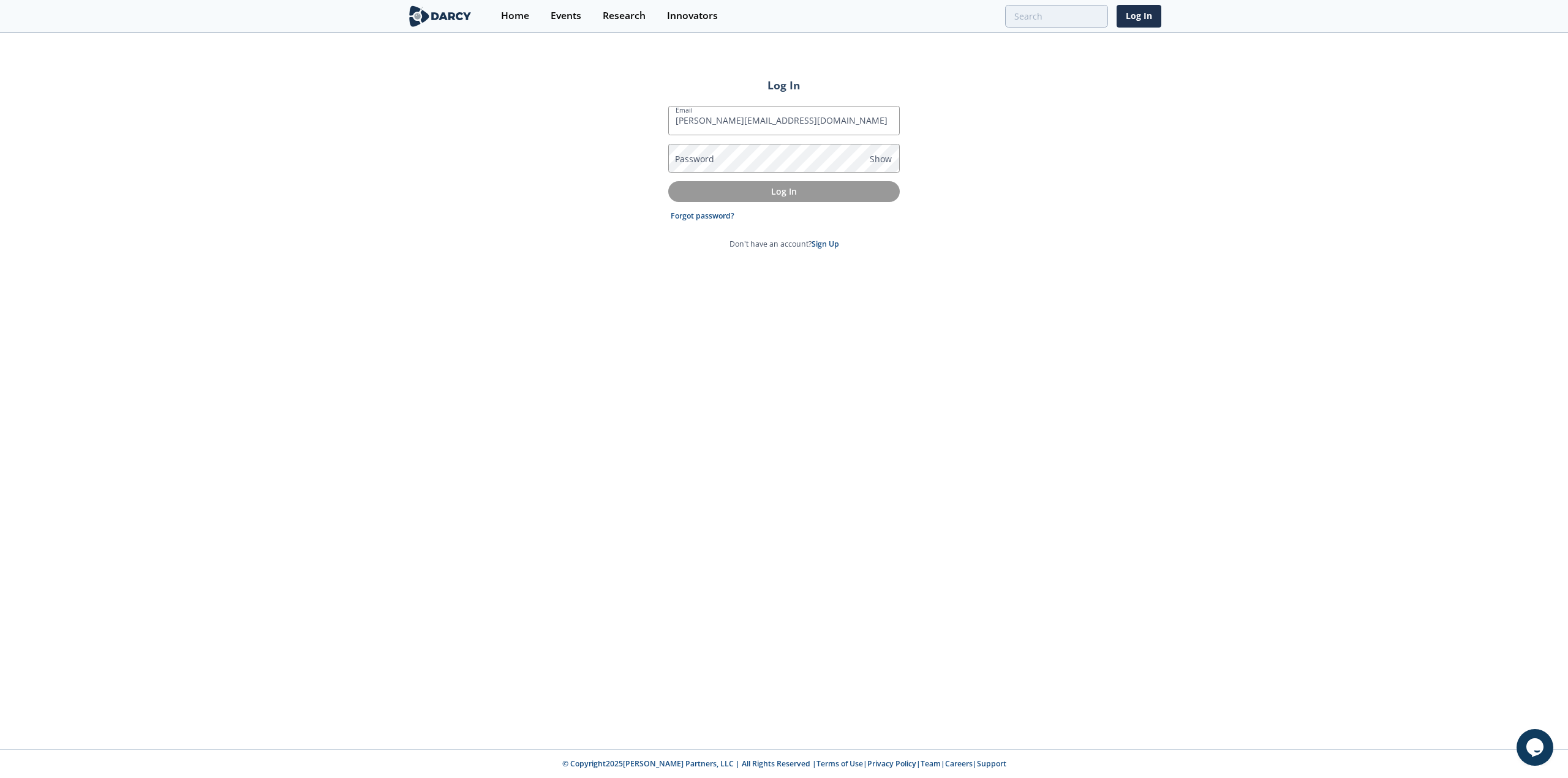 drag, startPoint x: 609, startPoint y: 606, endPoint x: 603, endPoint y: 606, distance: 6 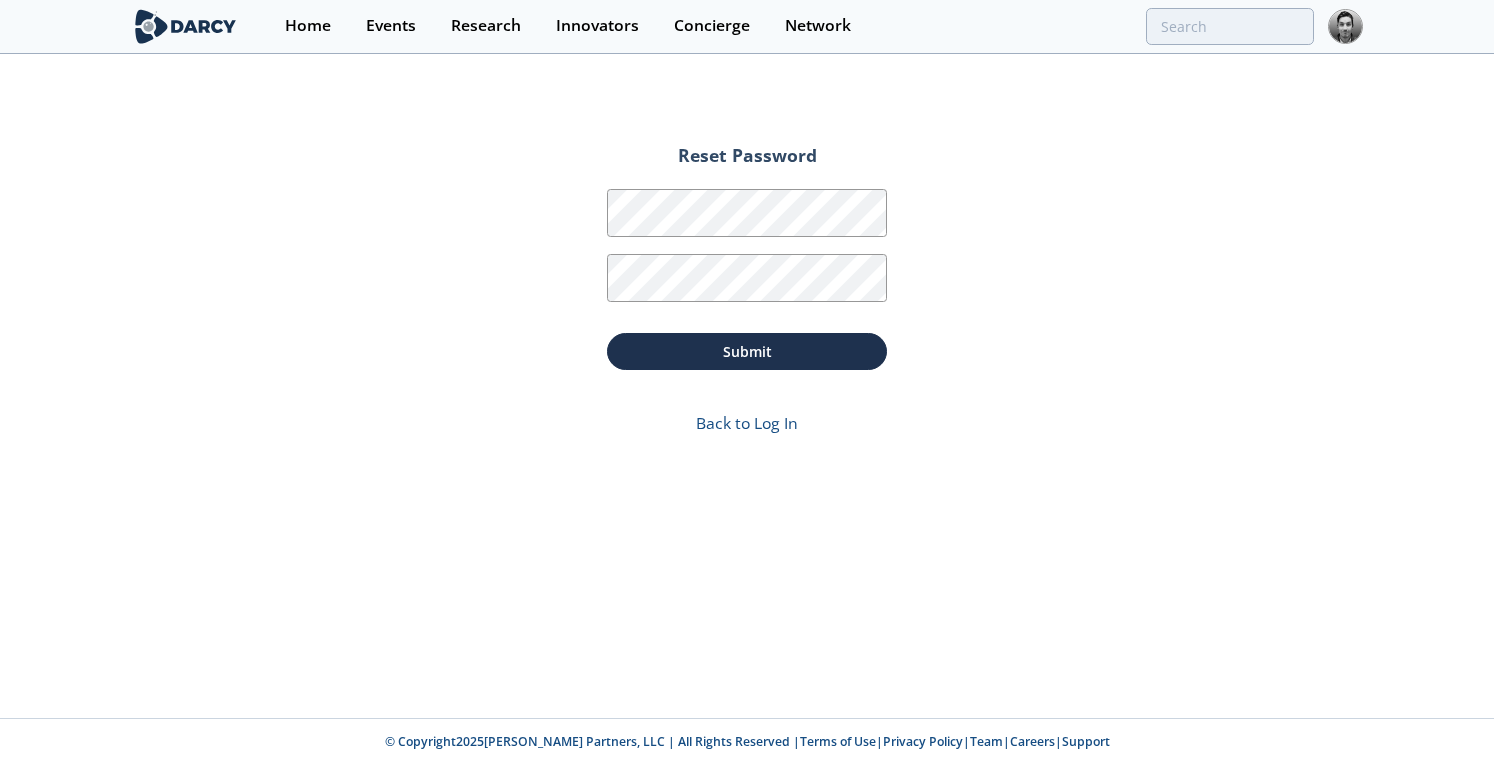 scroll, scrollTop: 0, scrollLeft: 0, axis: both 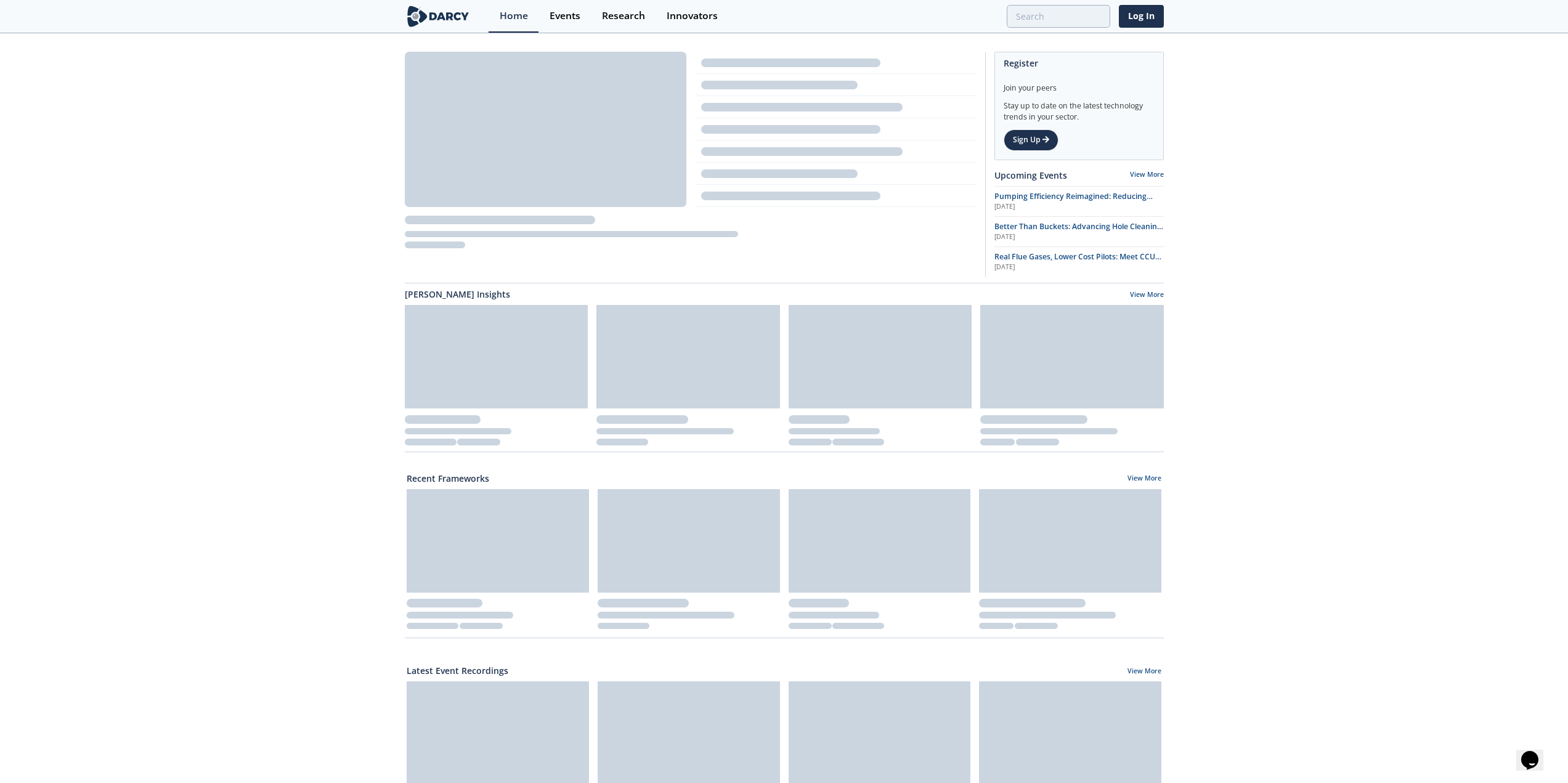 click on "Register
Join your peers
Stay up to date on the latest technology trends in your sector.
Sign Up
Upcoming Events
View More
Pumping Efficiency Reimagined: Reducing Downtime in [PERSON_NAME] Muerta Completions
[DATE]" at bounding box center (784, 546) 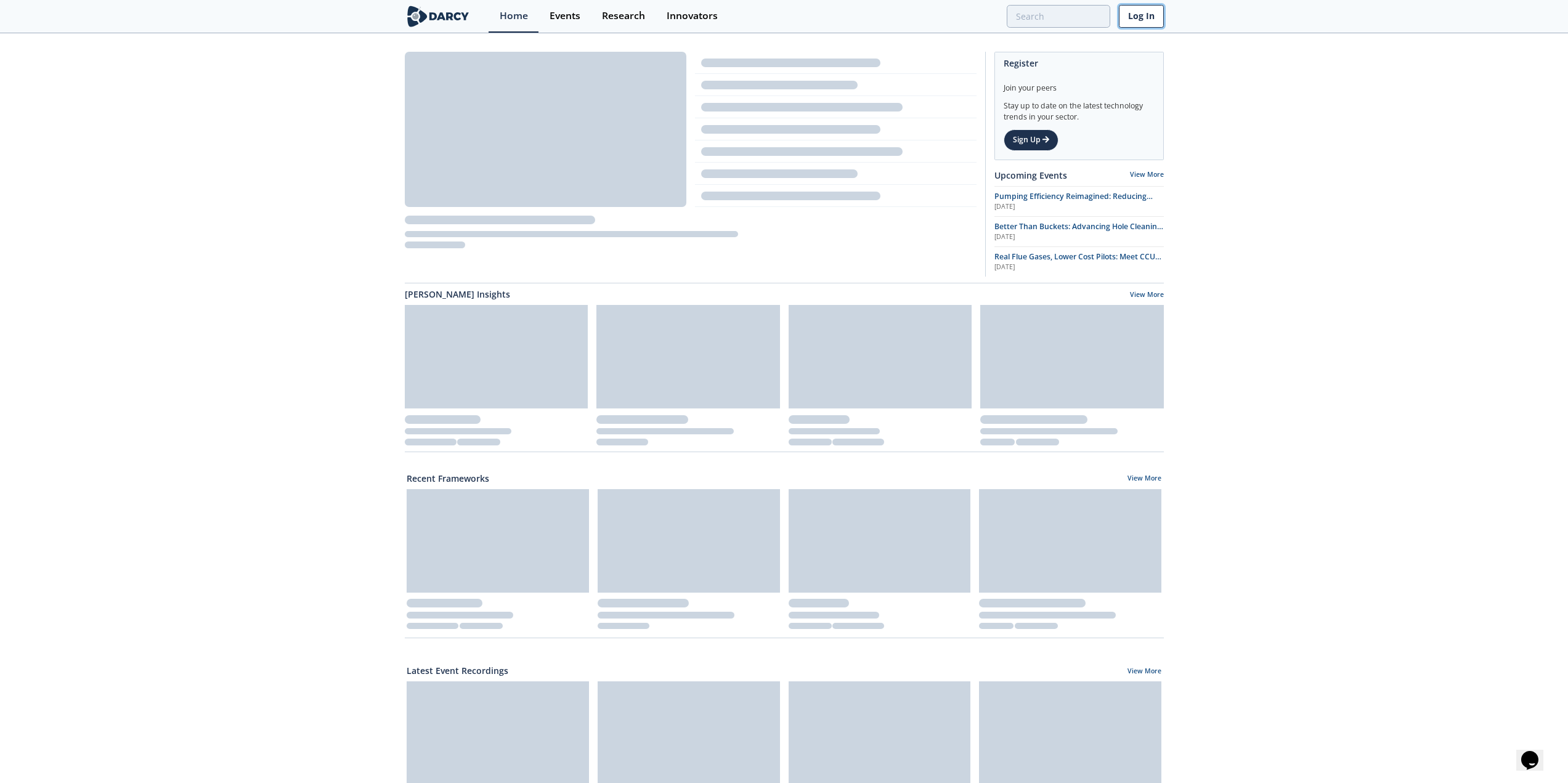 click on "Log In" at bounding box center (1141, 16) 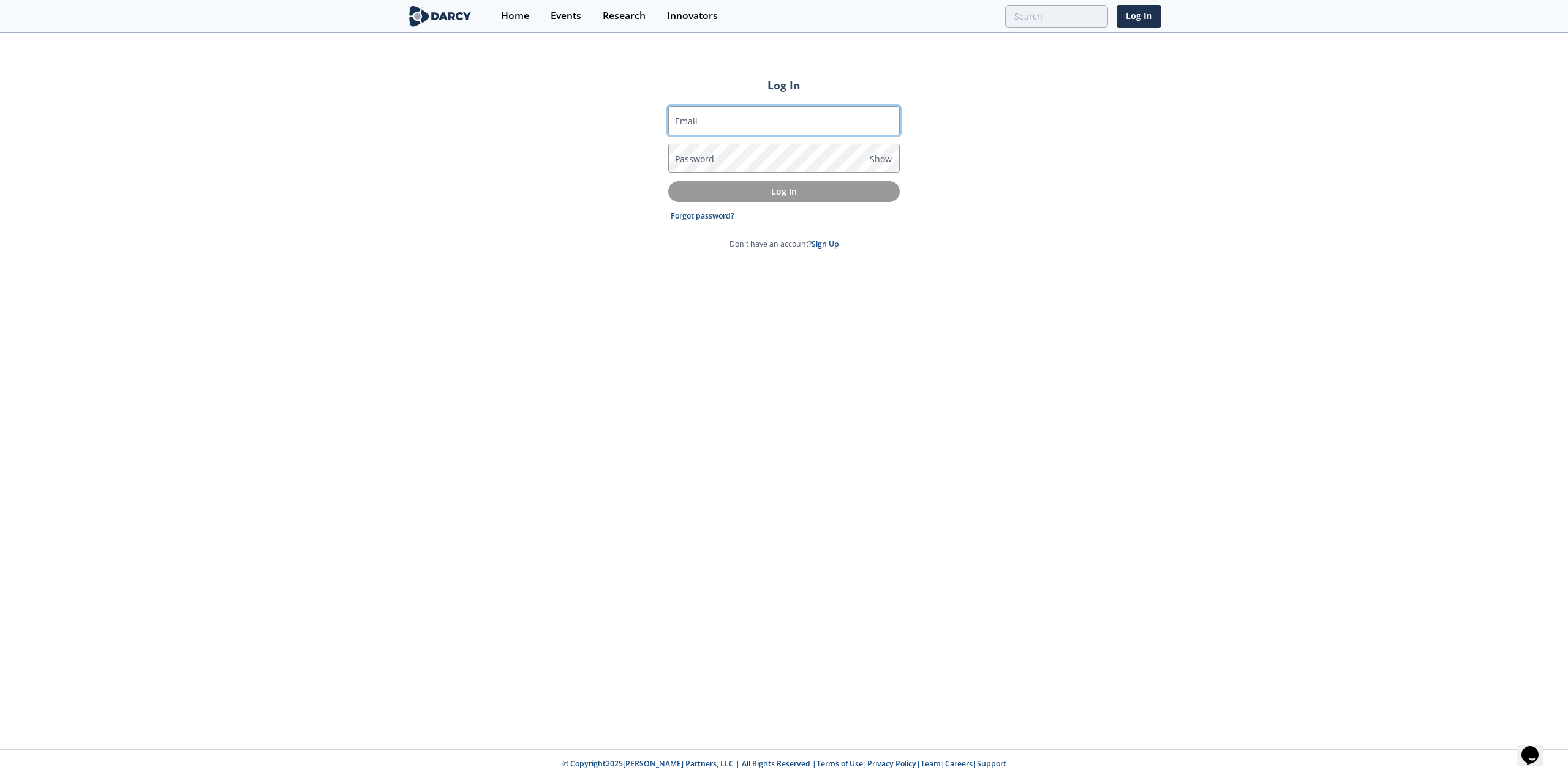 click on "Email" at bounding box center [784, 121] 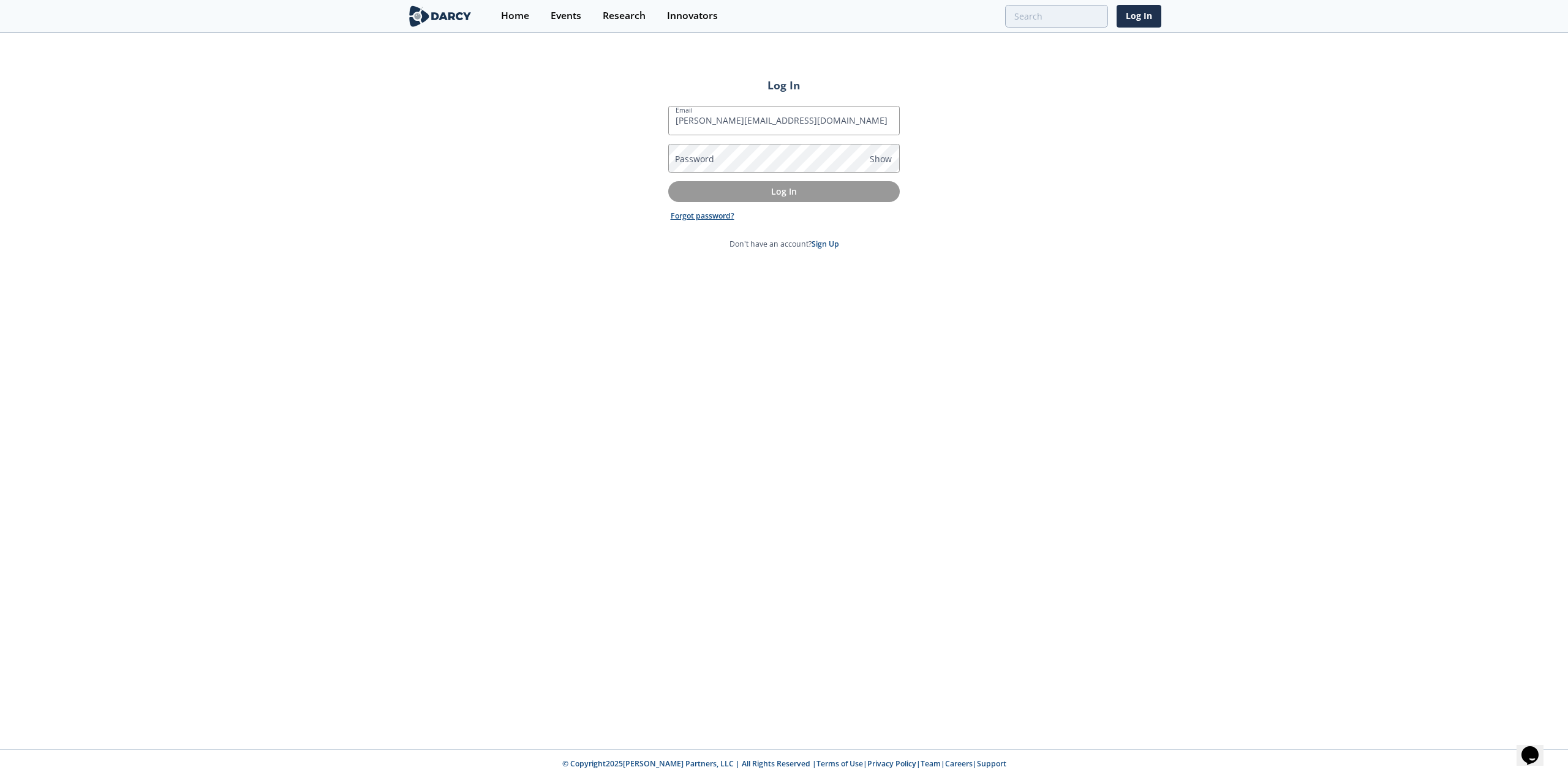 click on "Forgot password?" at bounding box center [703, 216] 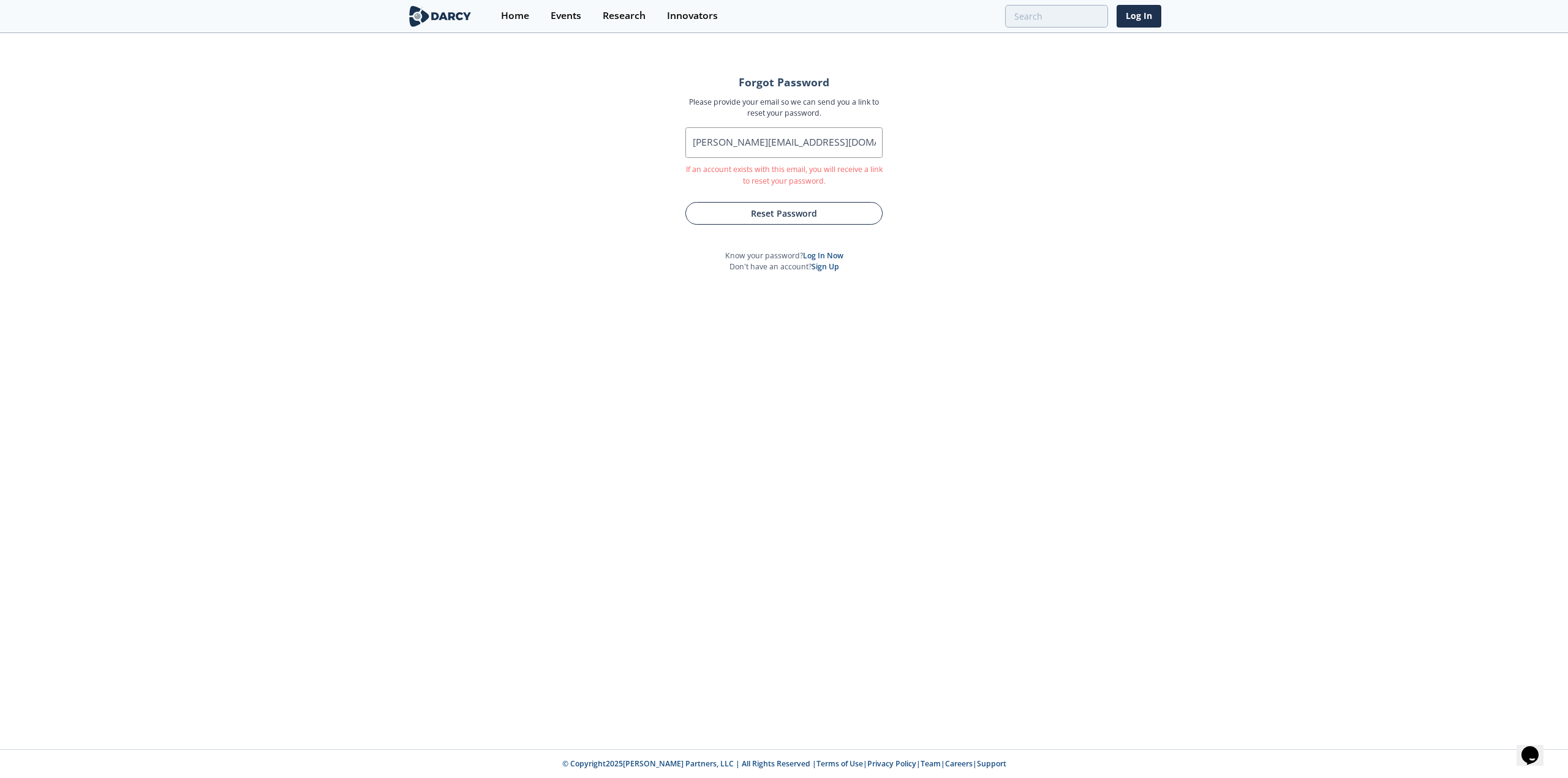click on "Reset Password" at bounding box center (784, 213) 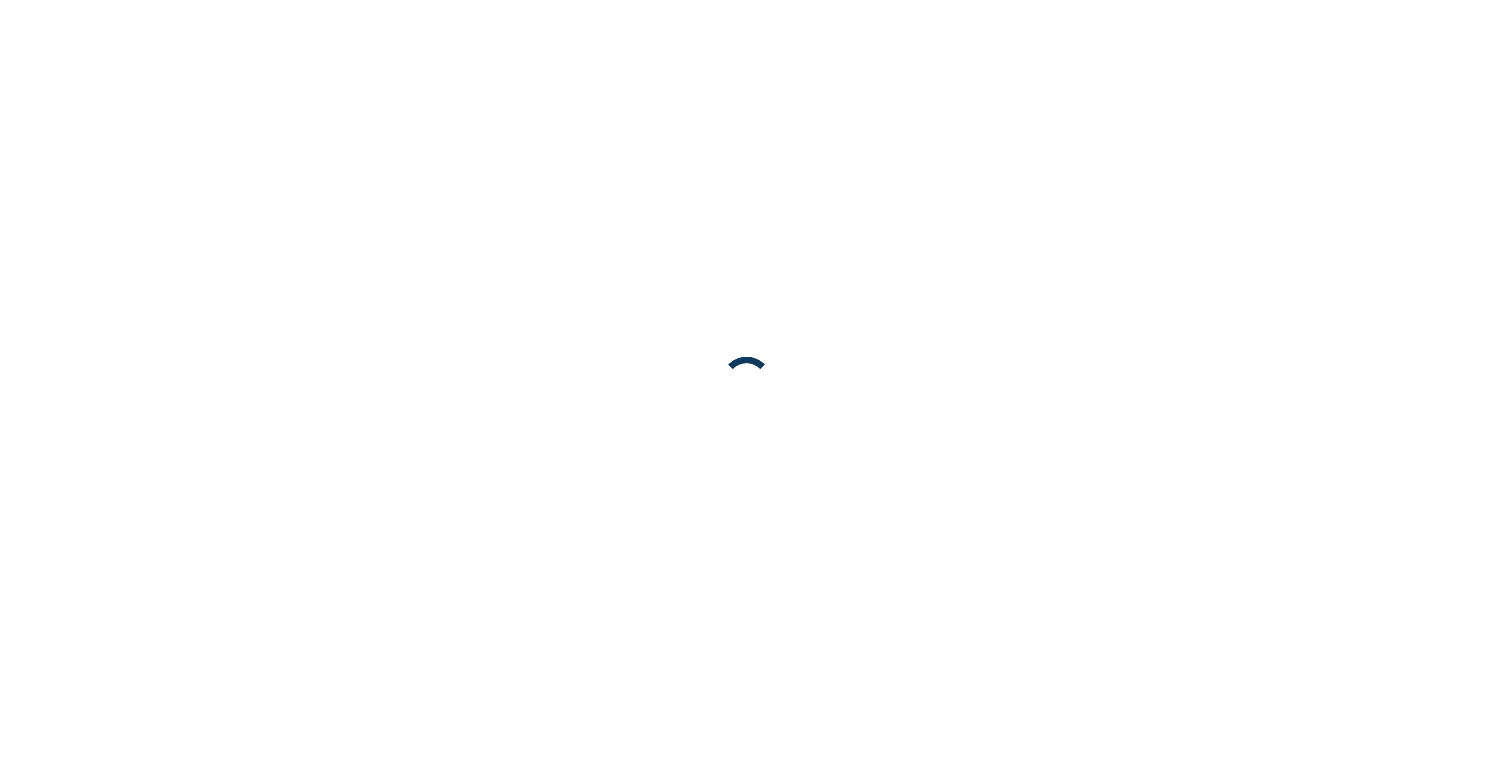 scroll, scrollTop: 0, scrollLeft: 0, axis: both 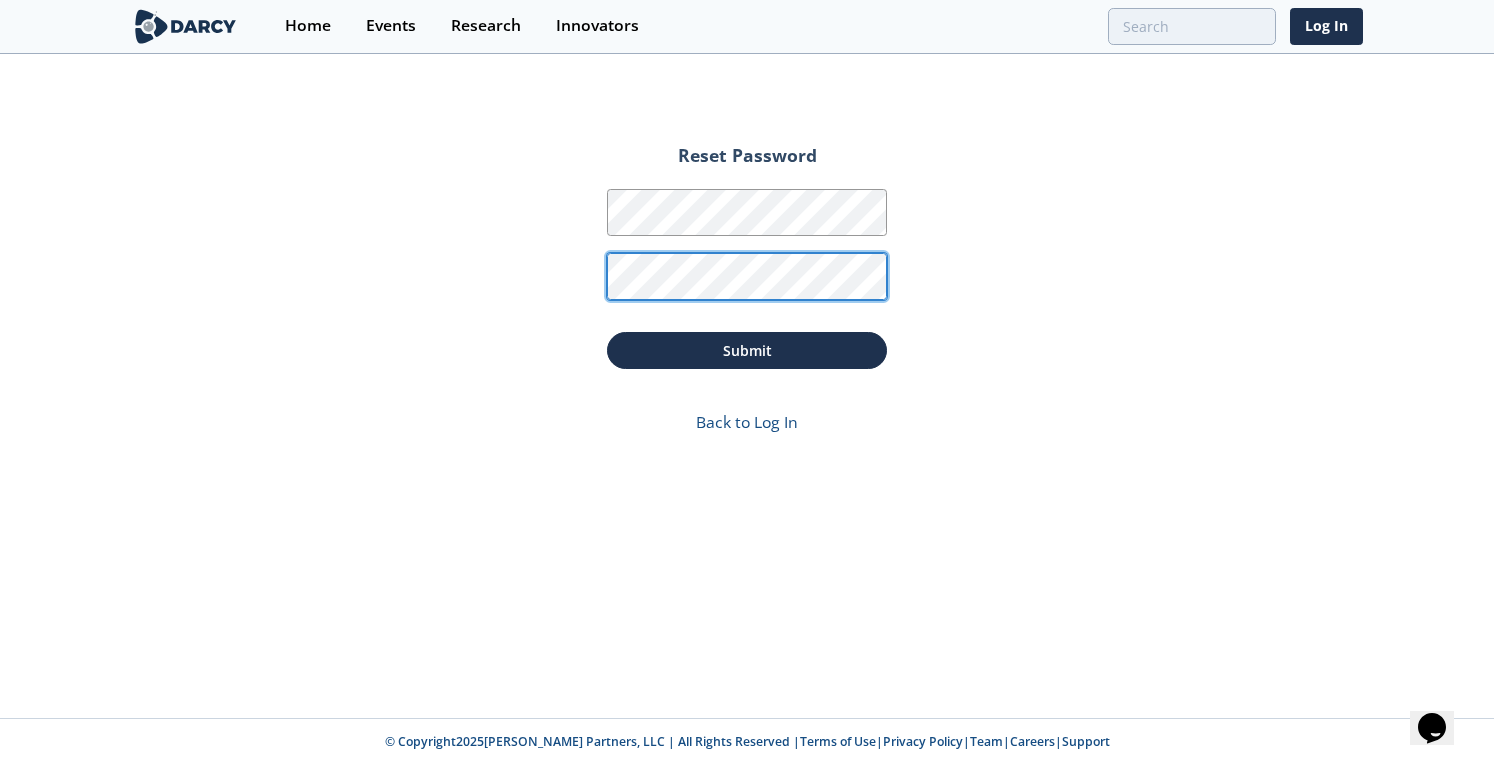 click on "Submit" at bounding box center (747, 350) 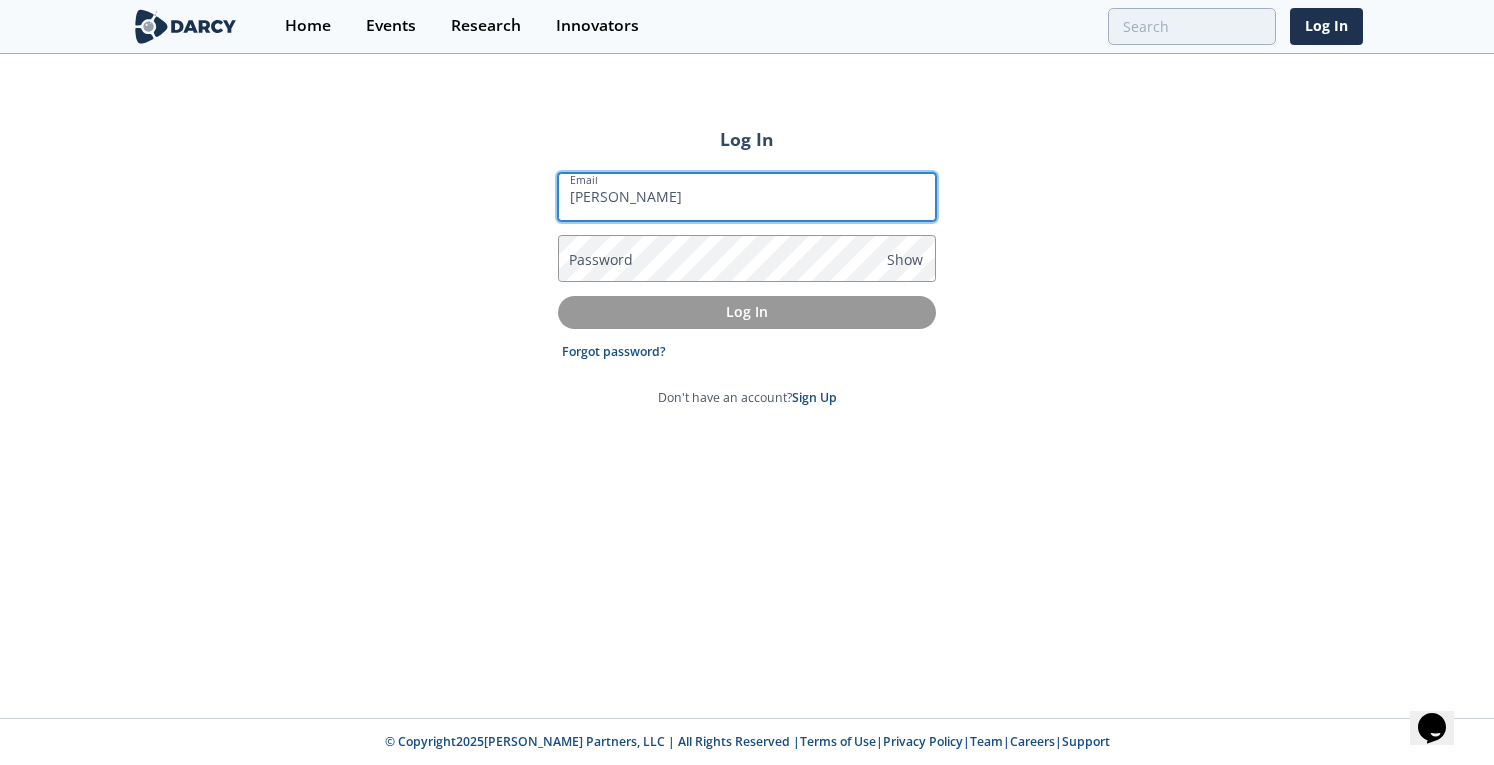 type on "[PERSON_NAME][EMAIL_ADDRESS][DOMAIN_NAME]" 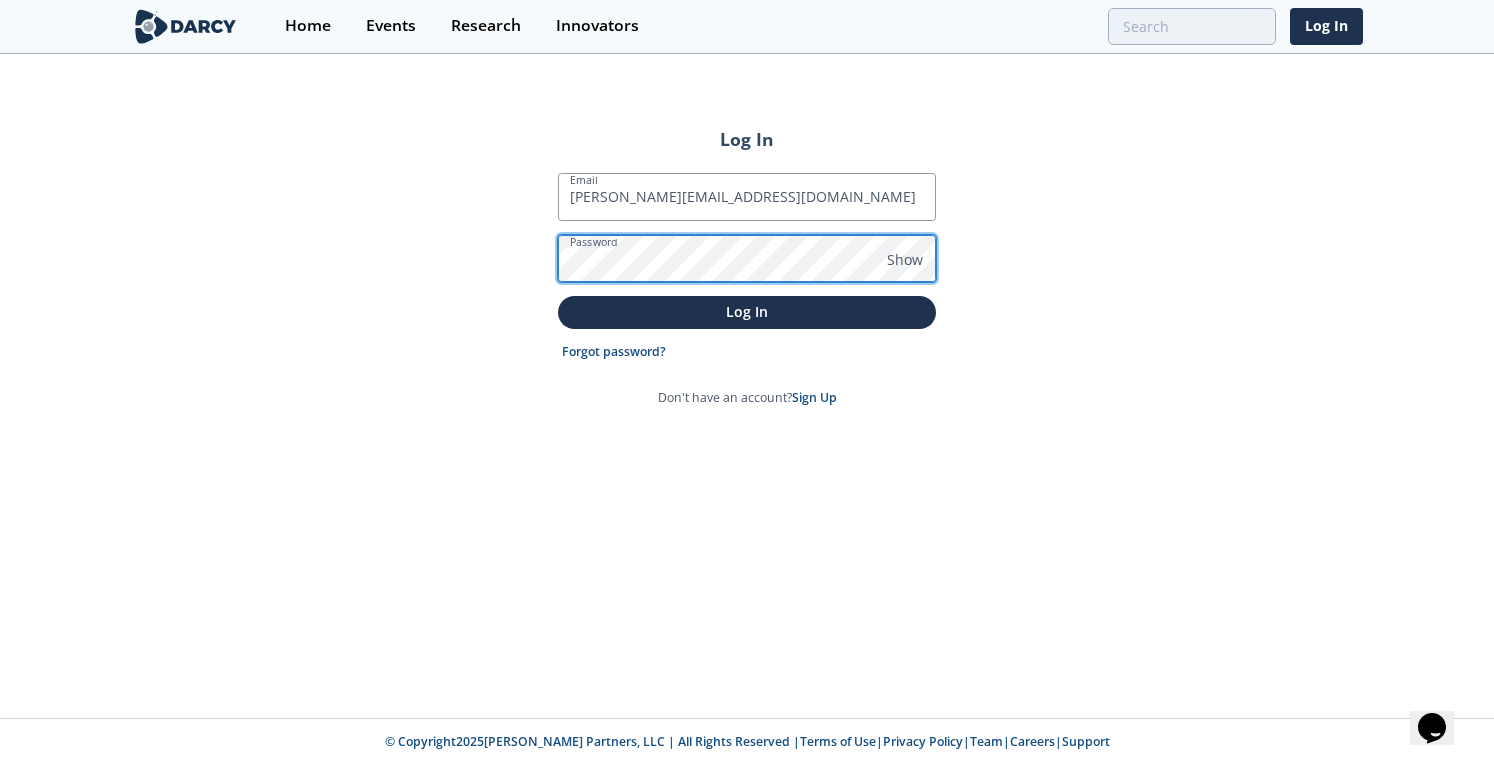 click on "Log In" at bounding box center (747, 312) 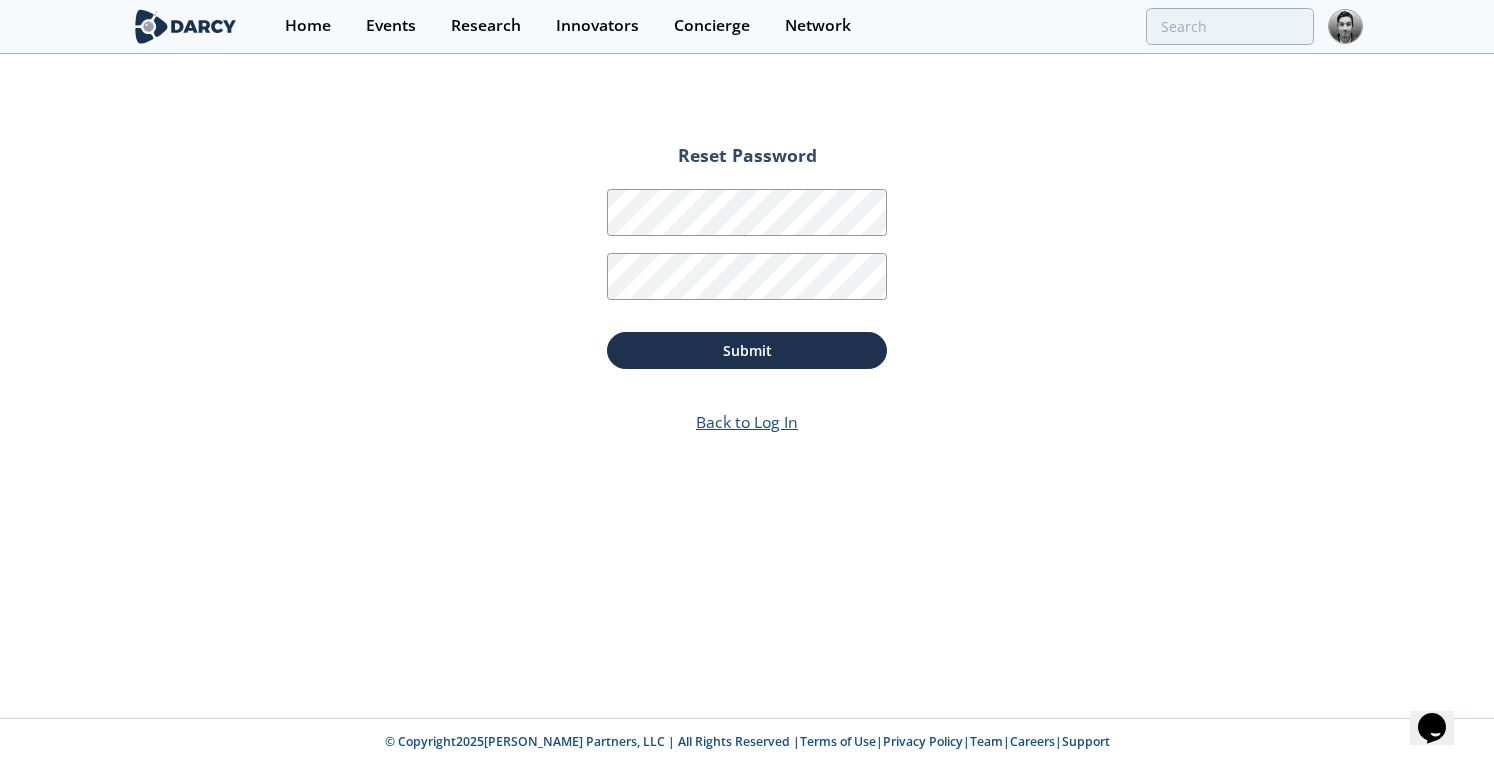 click on "Back to Log In" at bounding box center (747, 422) 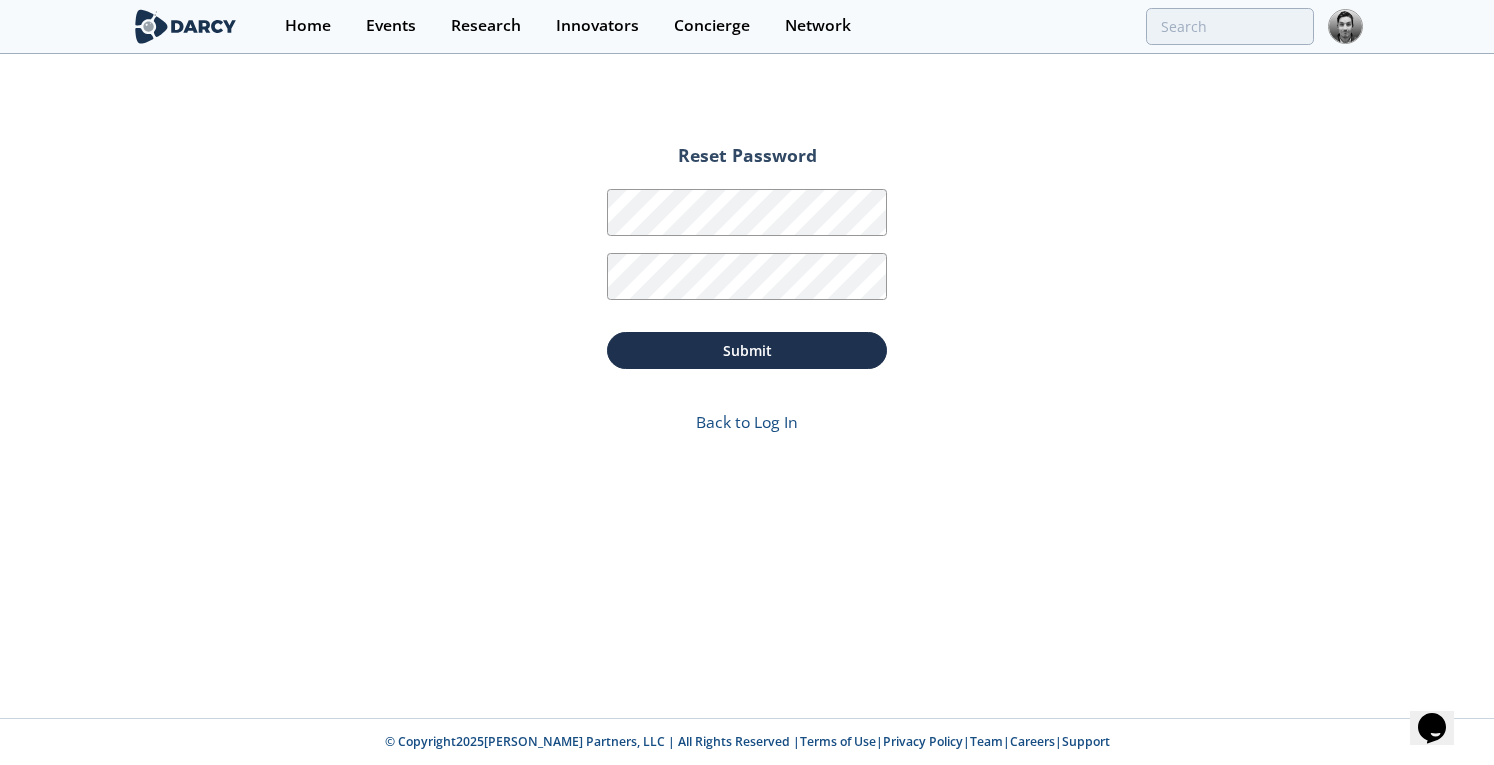 click at bounding box center (1345, 26) 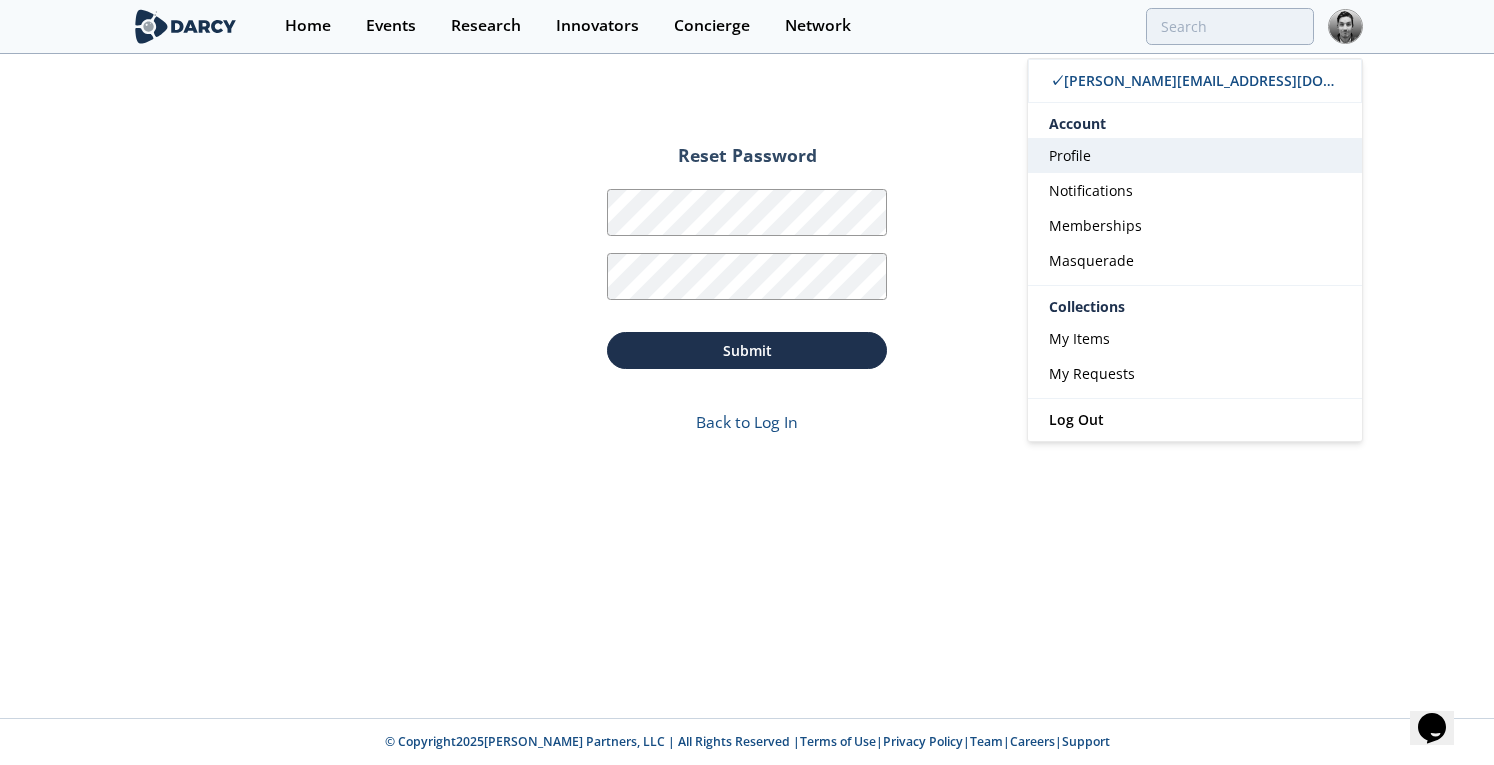 click on "Profile" at bounding box center (1070, 155) 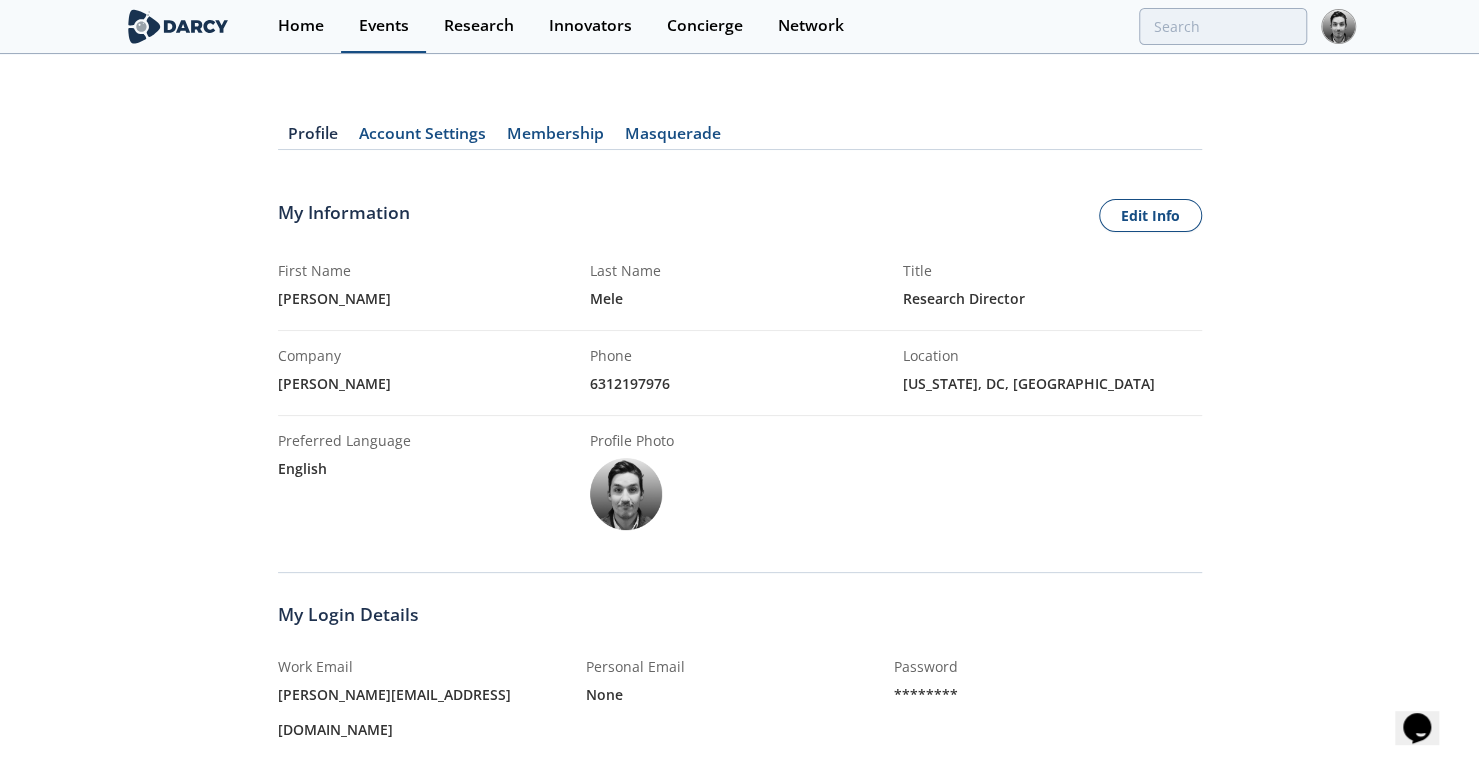click on "Events" at bounding box center [384, 26] 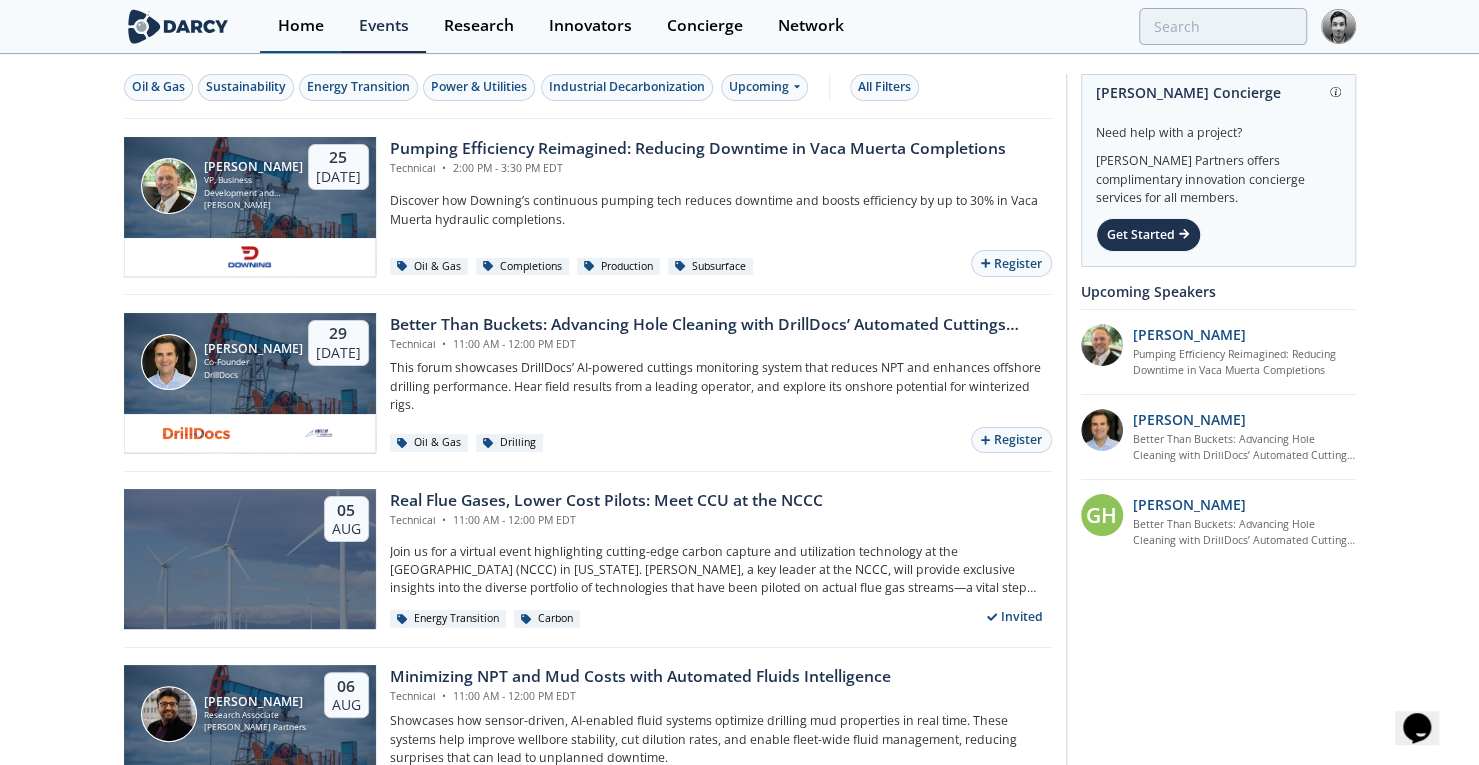 click on "Home" at bounding box center (301, 26) 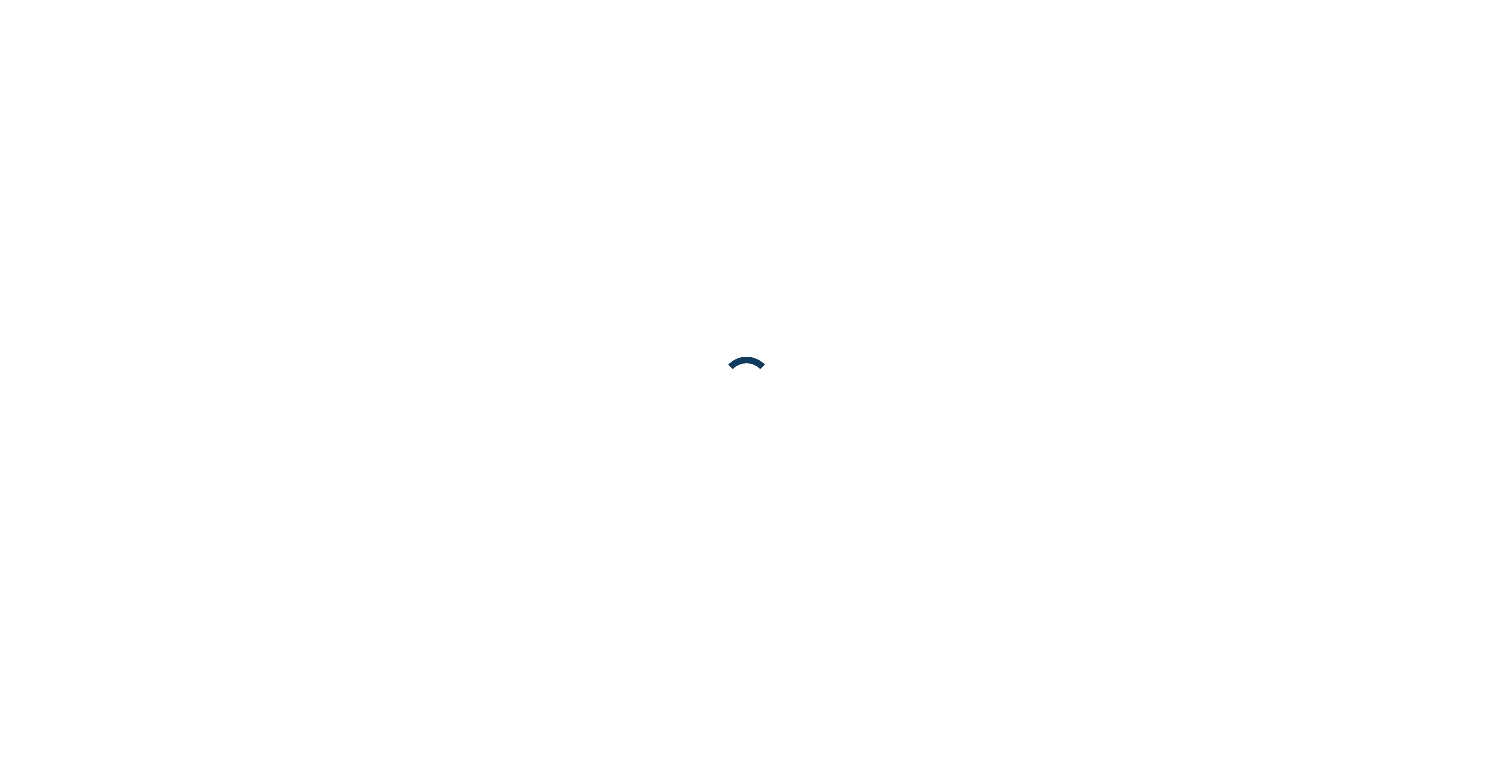 scroll, scrollTop: 0, scrollLeft: 0, axis: both 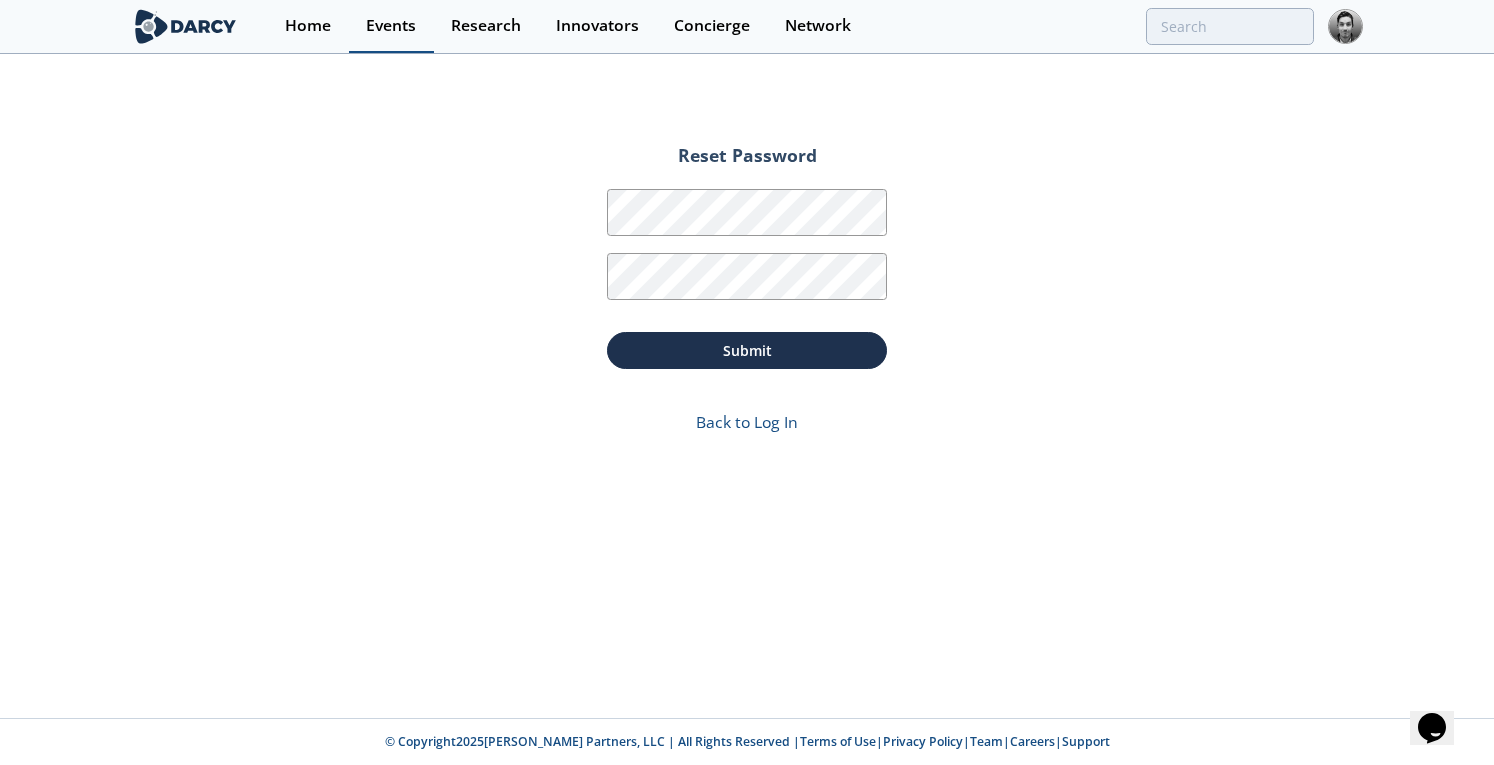 click on "Events" at bounding box center (391, 26) 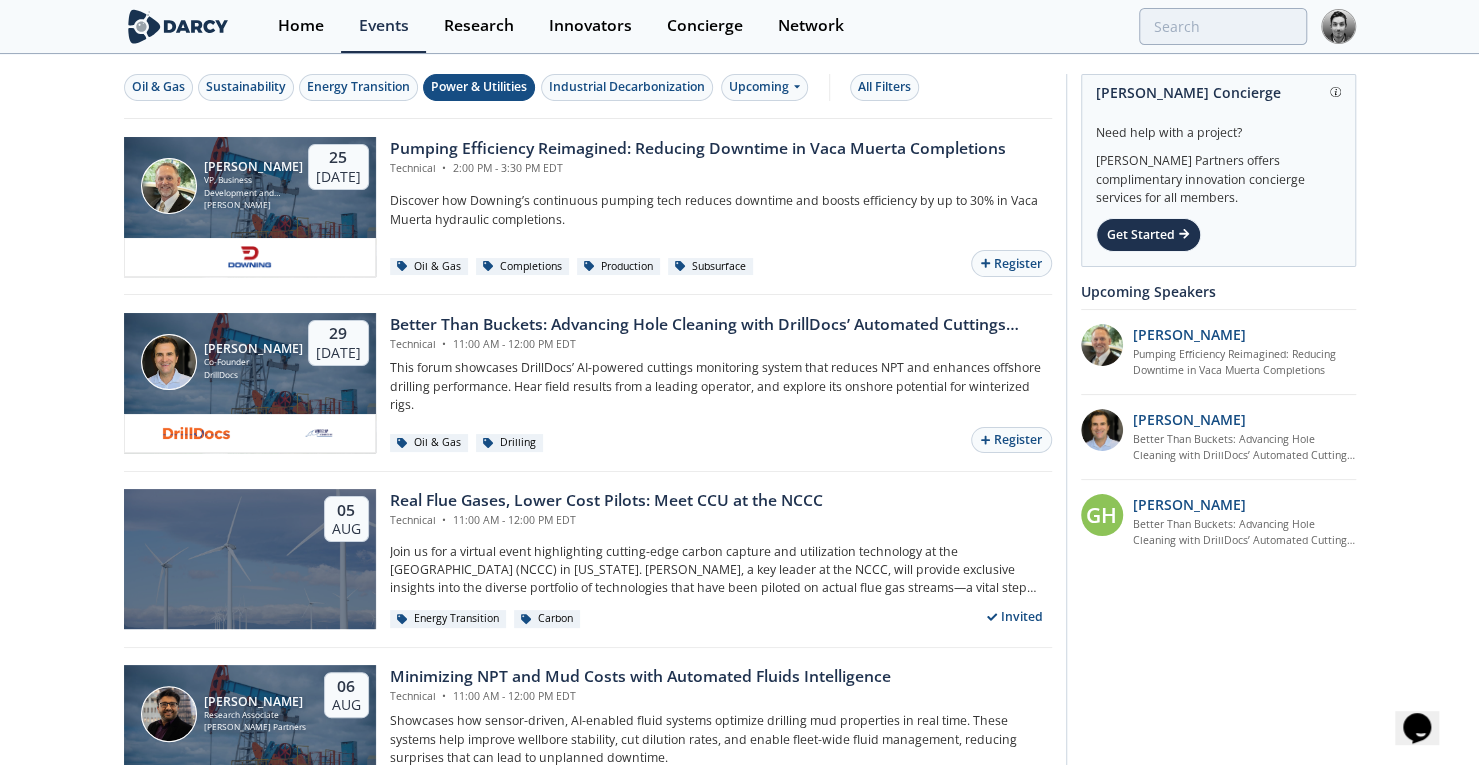 click on "Power & Utilities" at bounding box center (479, 87) 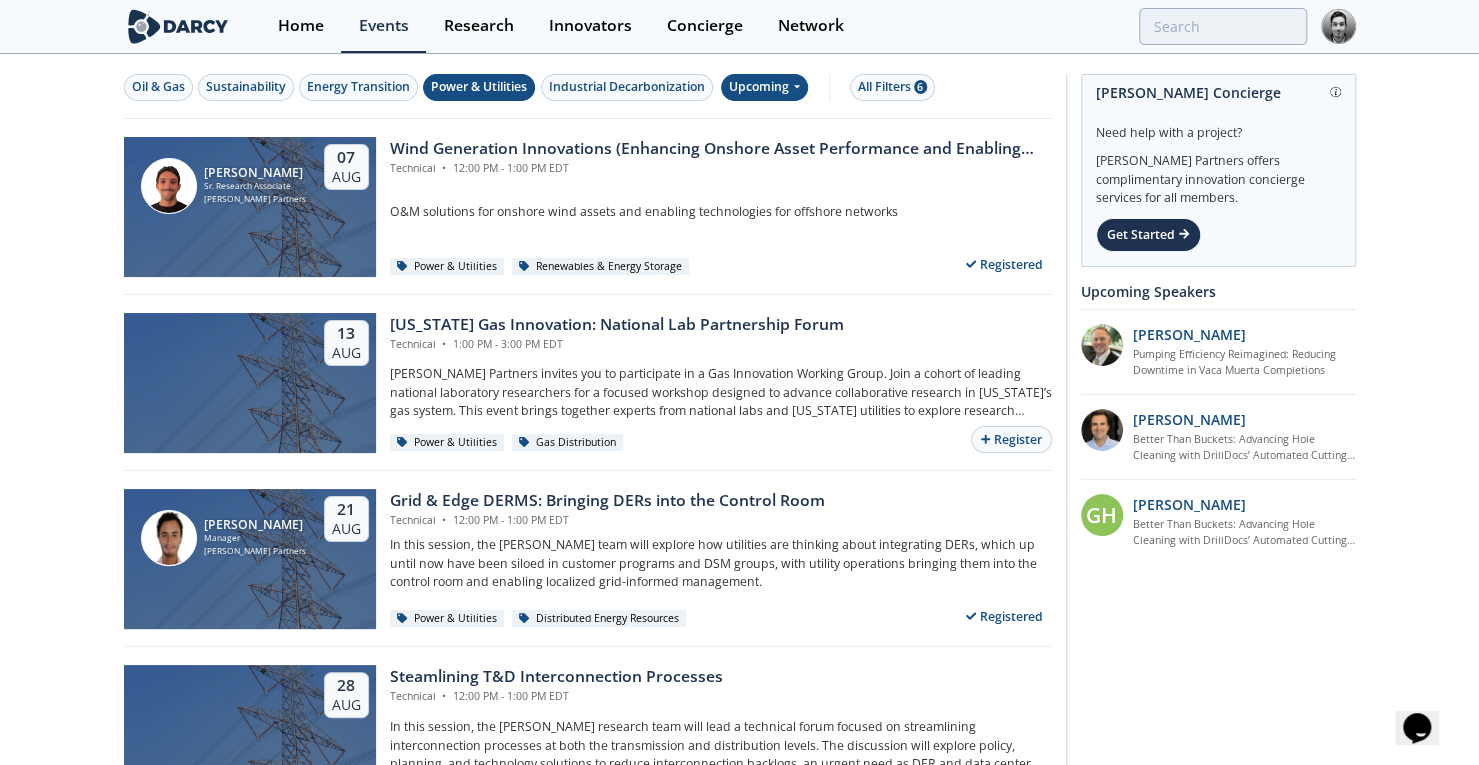 click on "Upcoming" at bounding box center (764, 87) 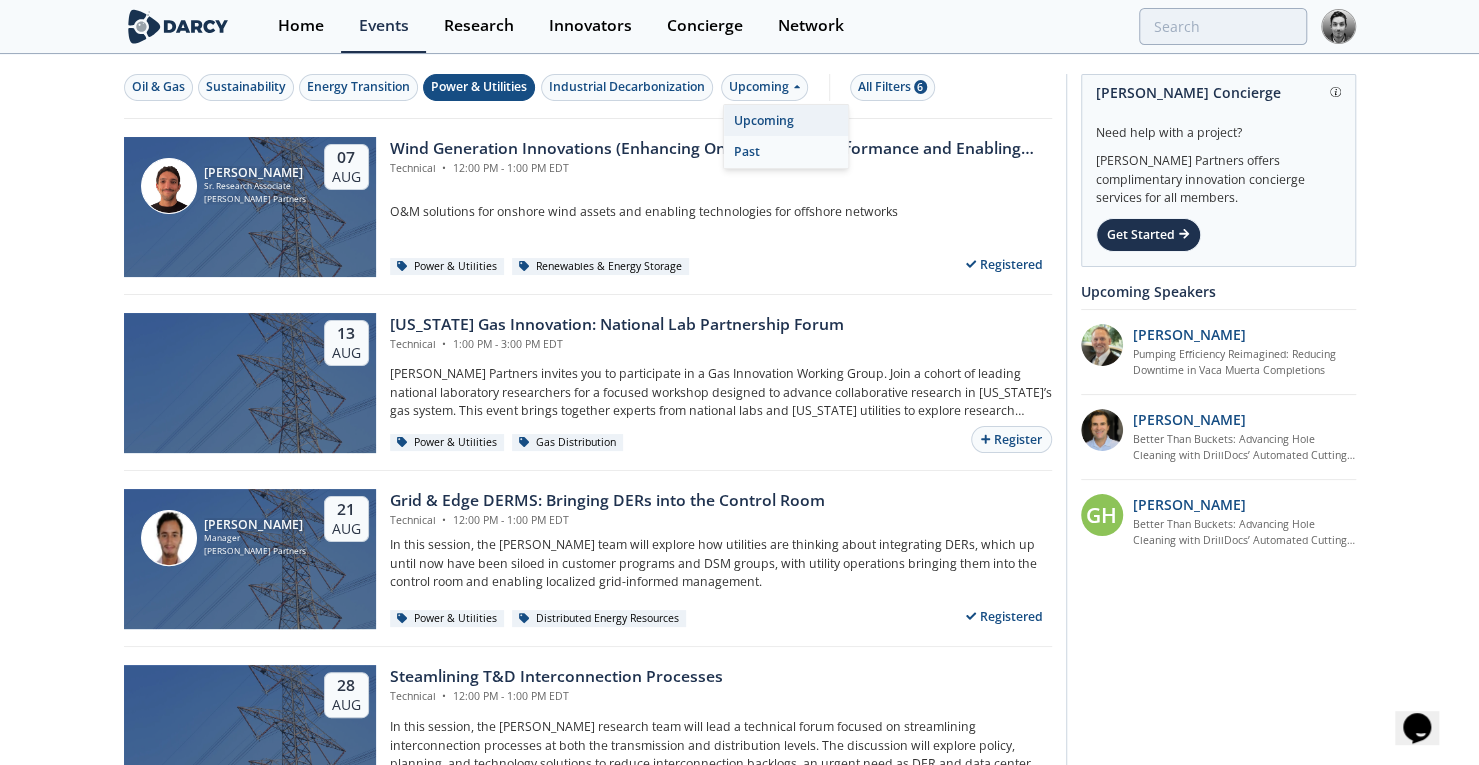 click on "Past" at bounding box center (786, 152) 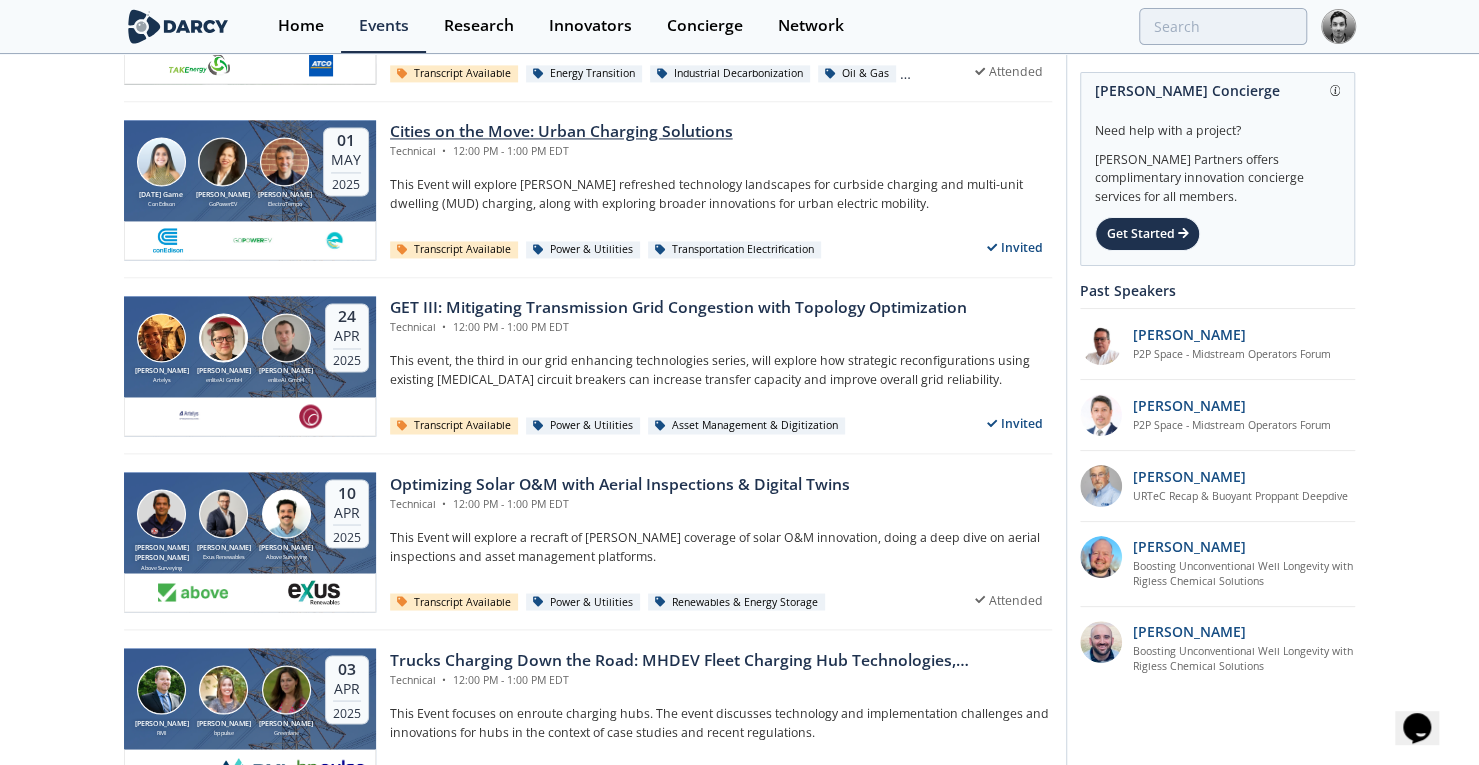 scroll, scrollTop: 1782, scrollLeft: 0, axis: vertical 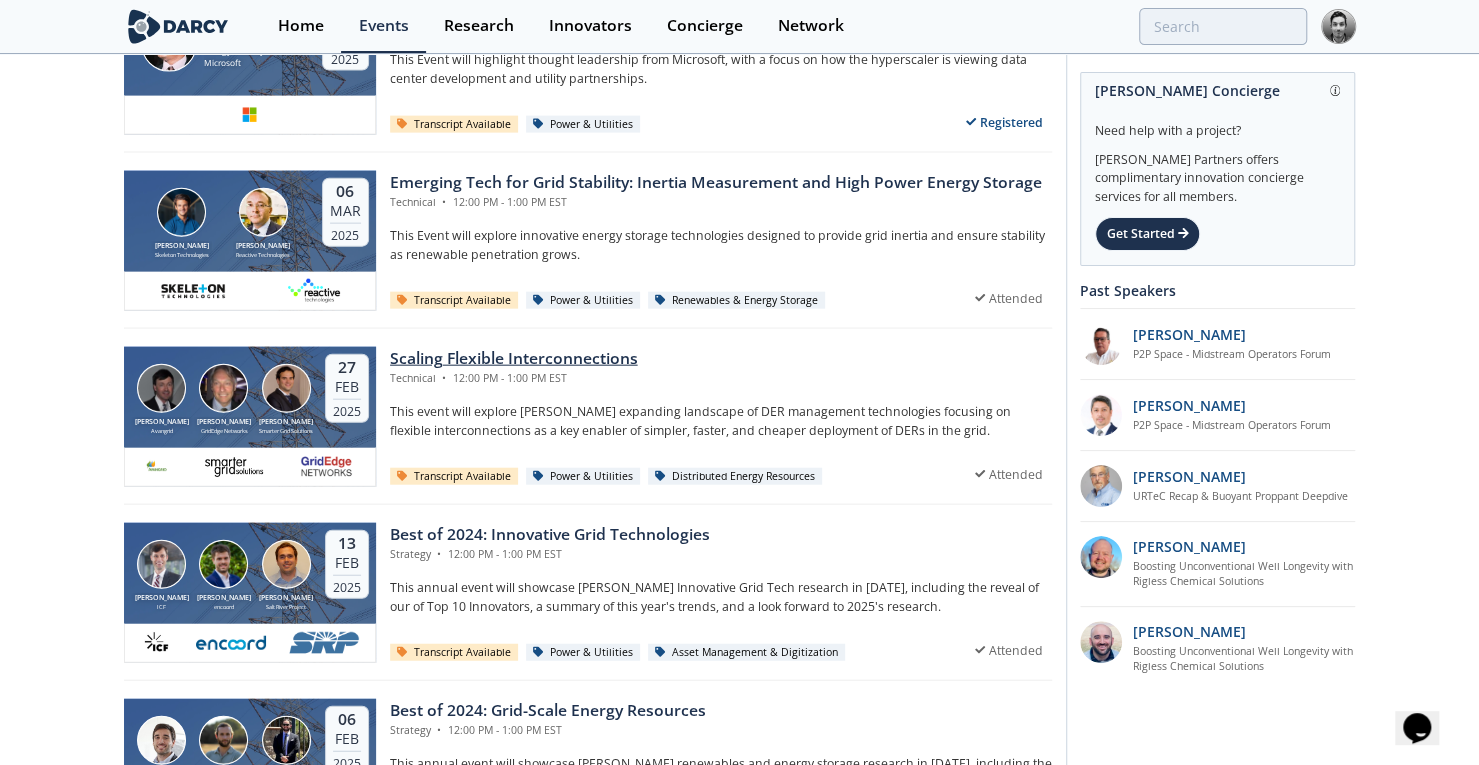 click on "Scaling Flexible Interconnections" at bounding box center (514, 359) 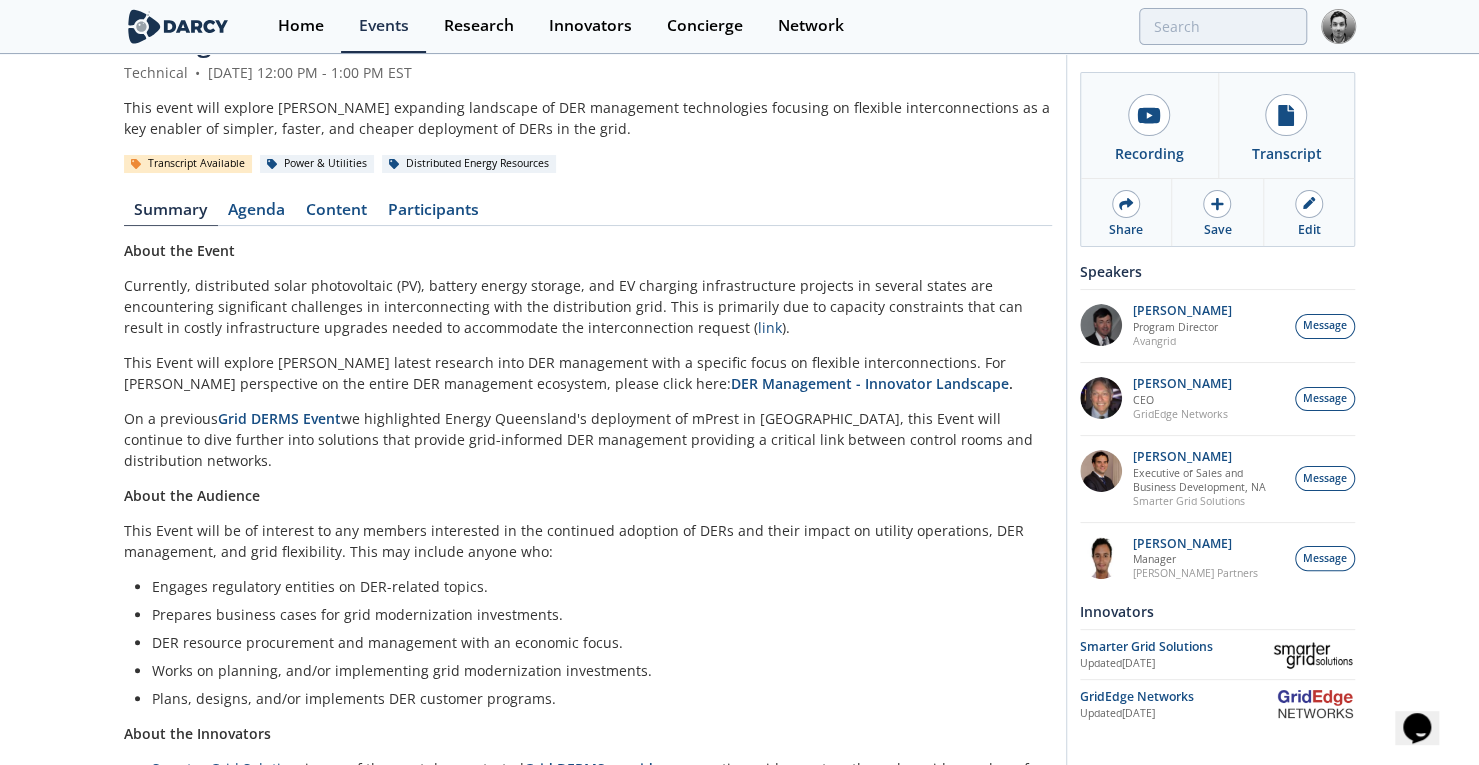 scroll, scrollTop: 0, scrollLeft: 0, axis: both 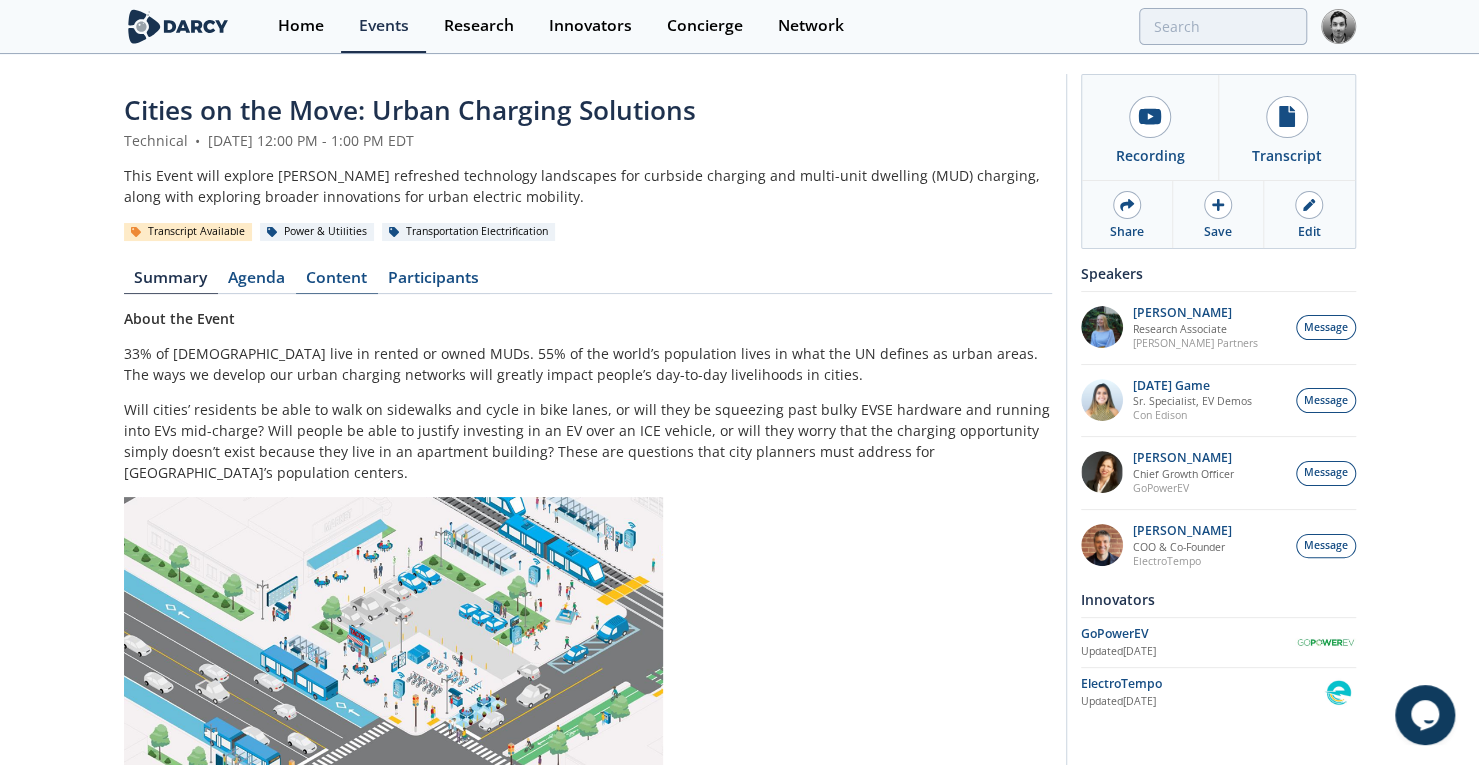 click on "Content" at bounding box center [337, 282] 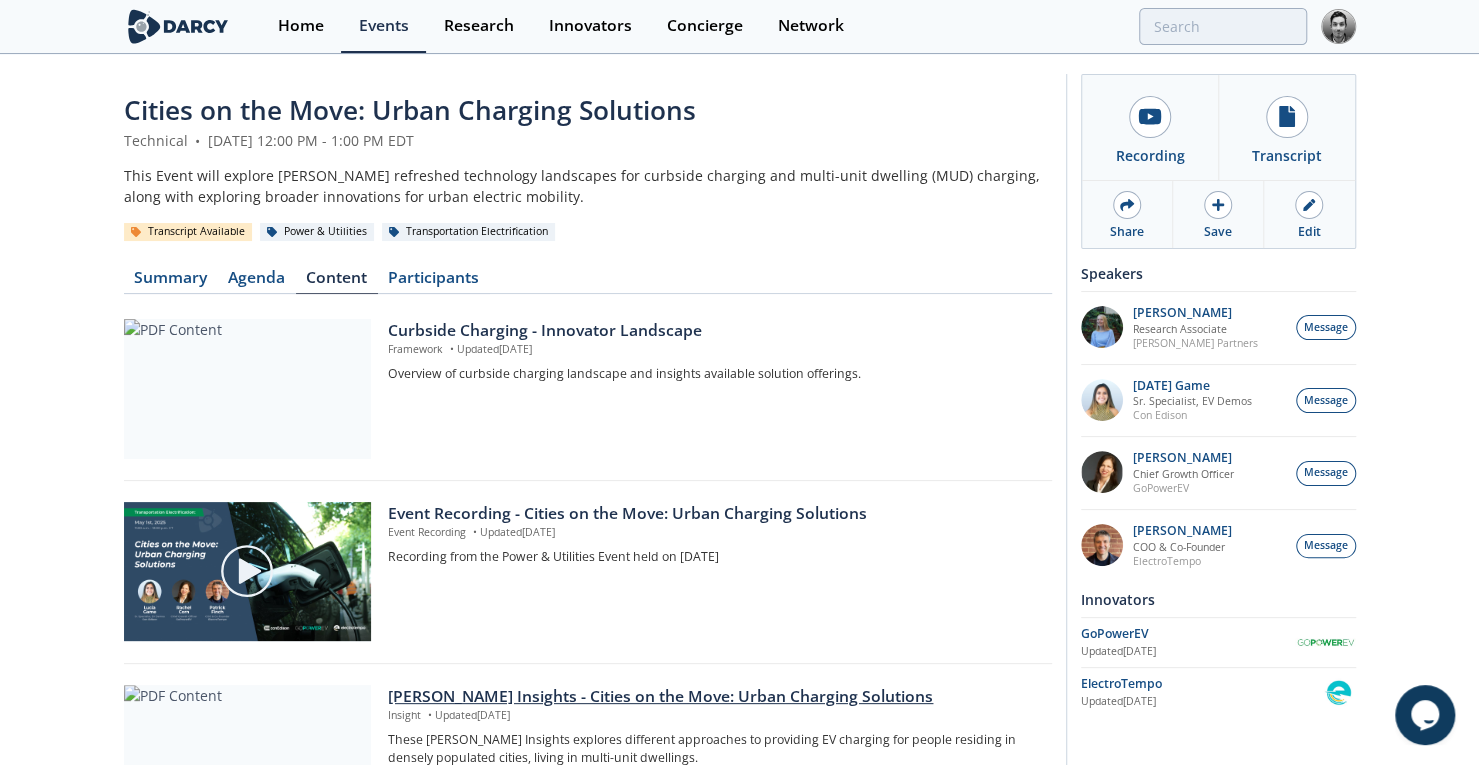 click on "[PERSON_NAME] Insights - Cities on the Move: Urban Charging Solutions" at bounding box center (712, 697) 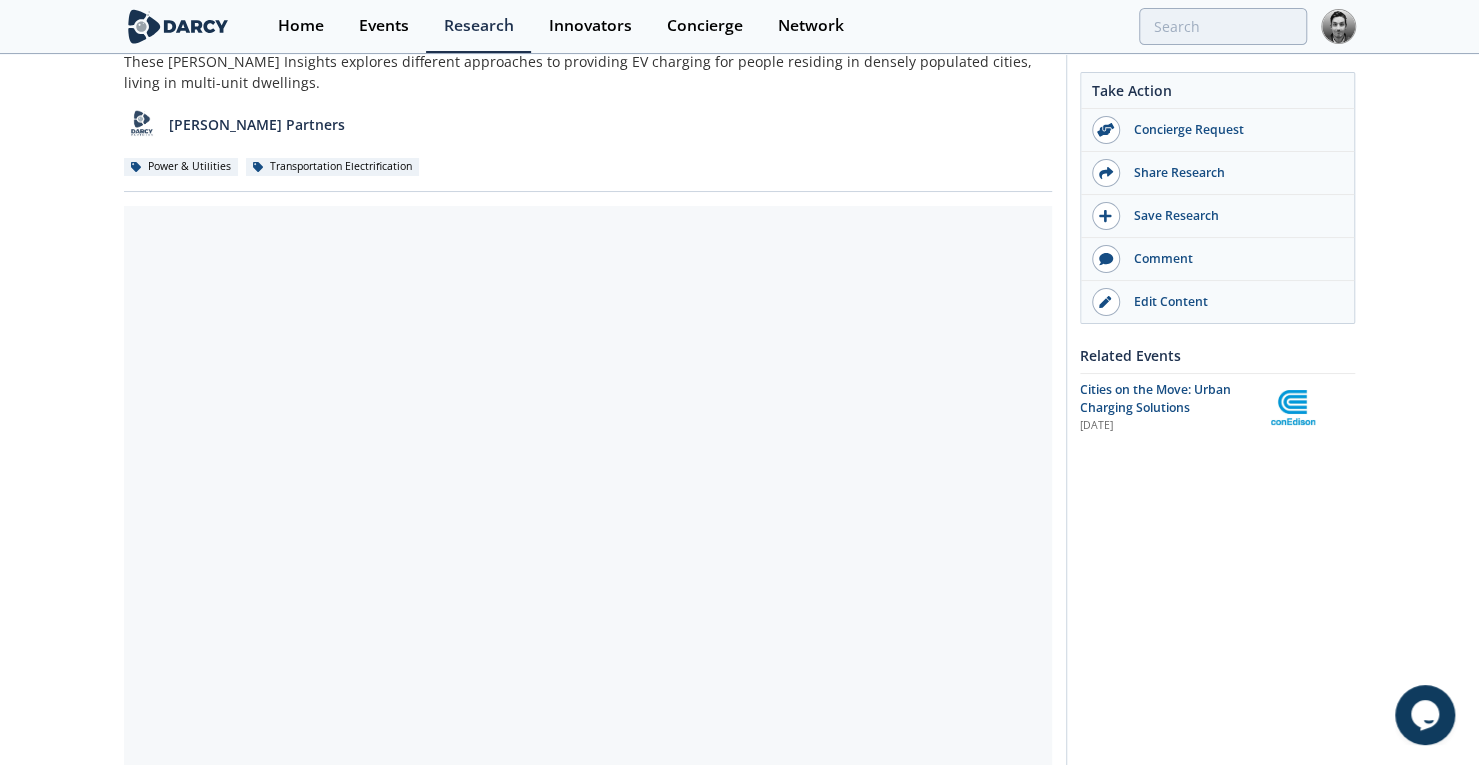 drag, startPoint x: 101, startPoint y: 339, endPoint x: 101, endPoint y: 413, distance: 74 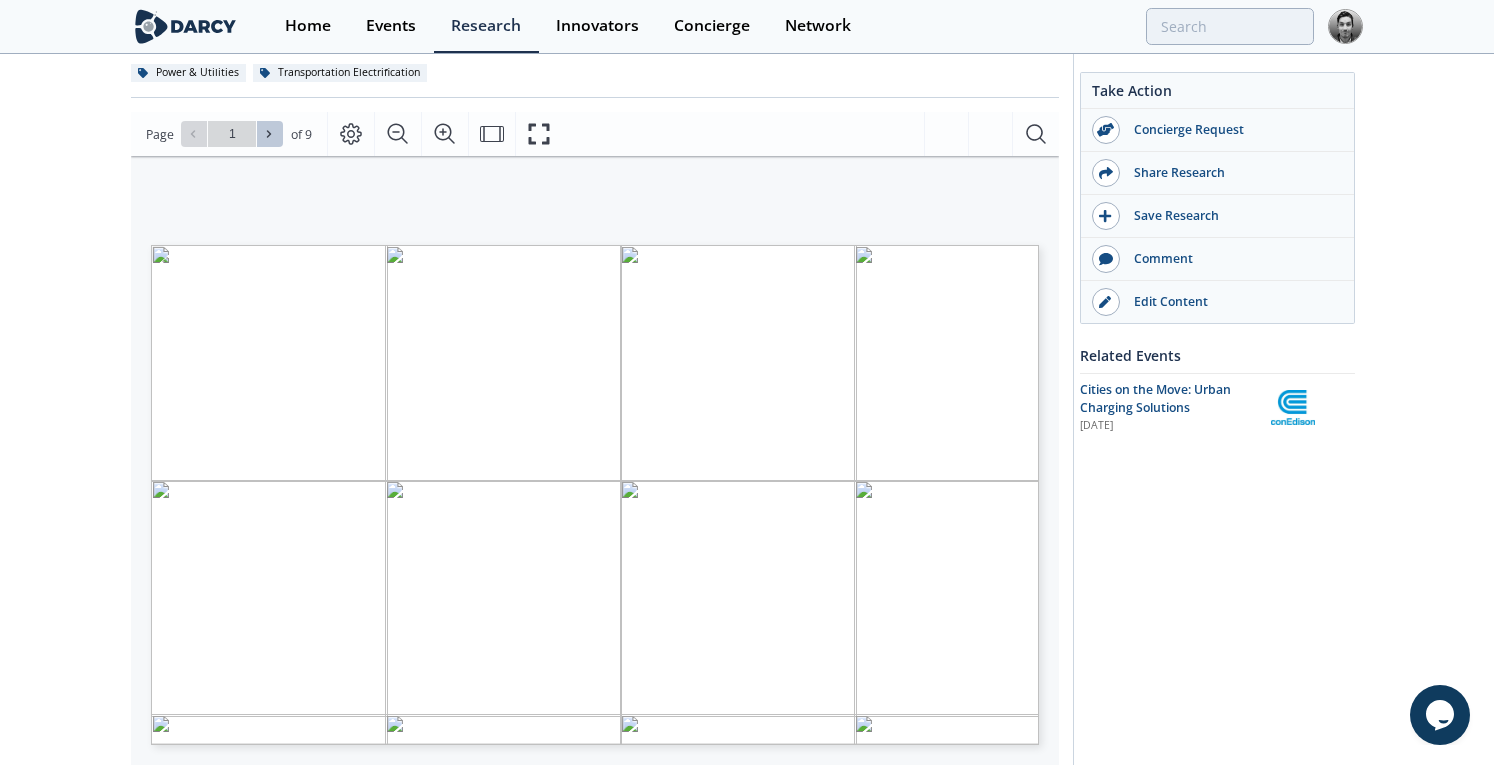 click 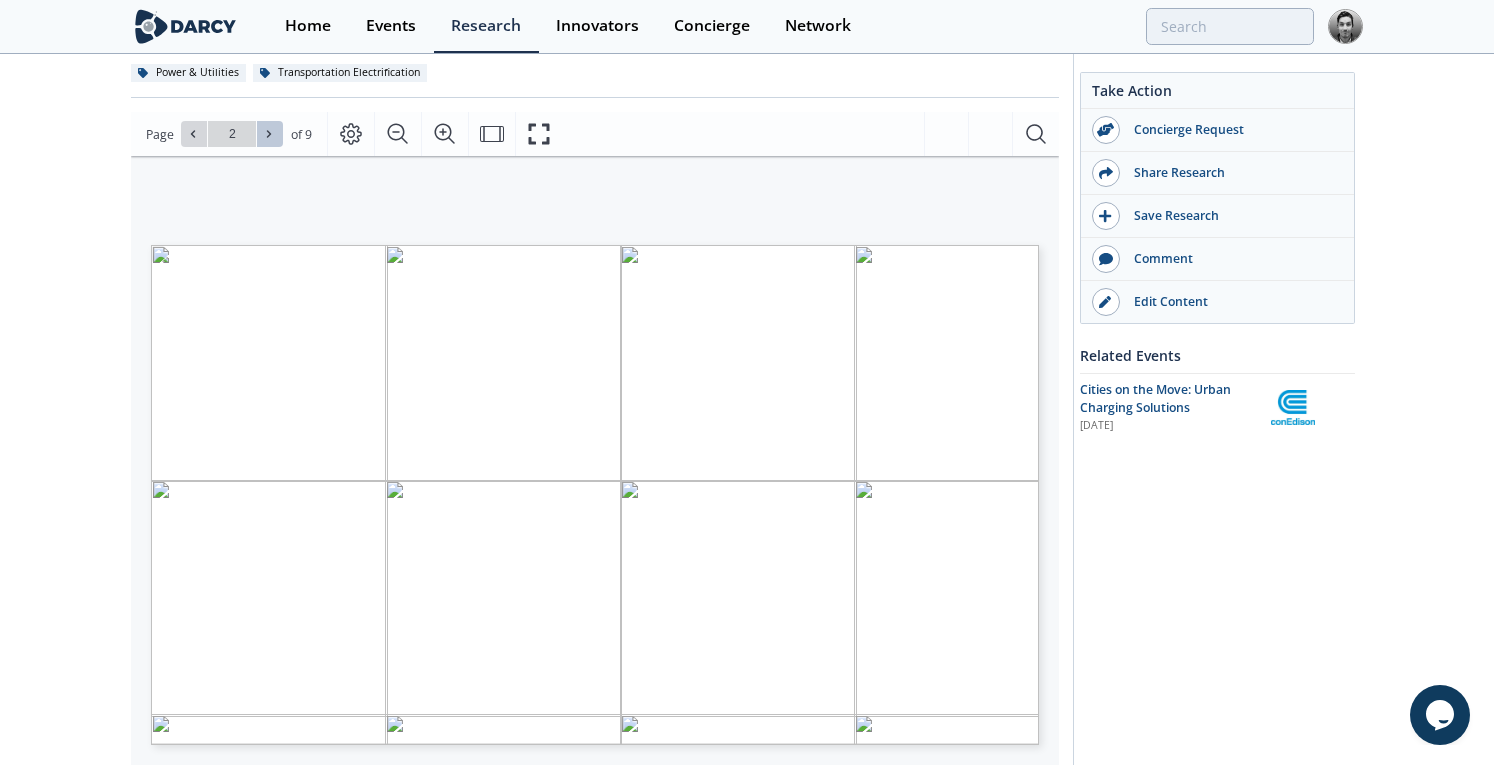 click 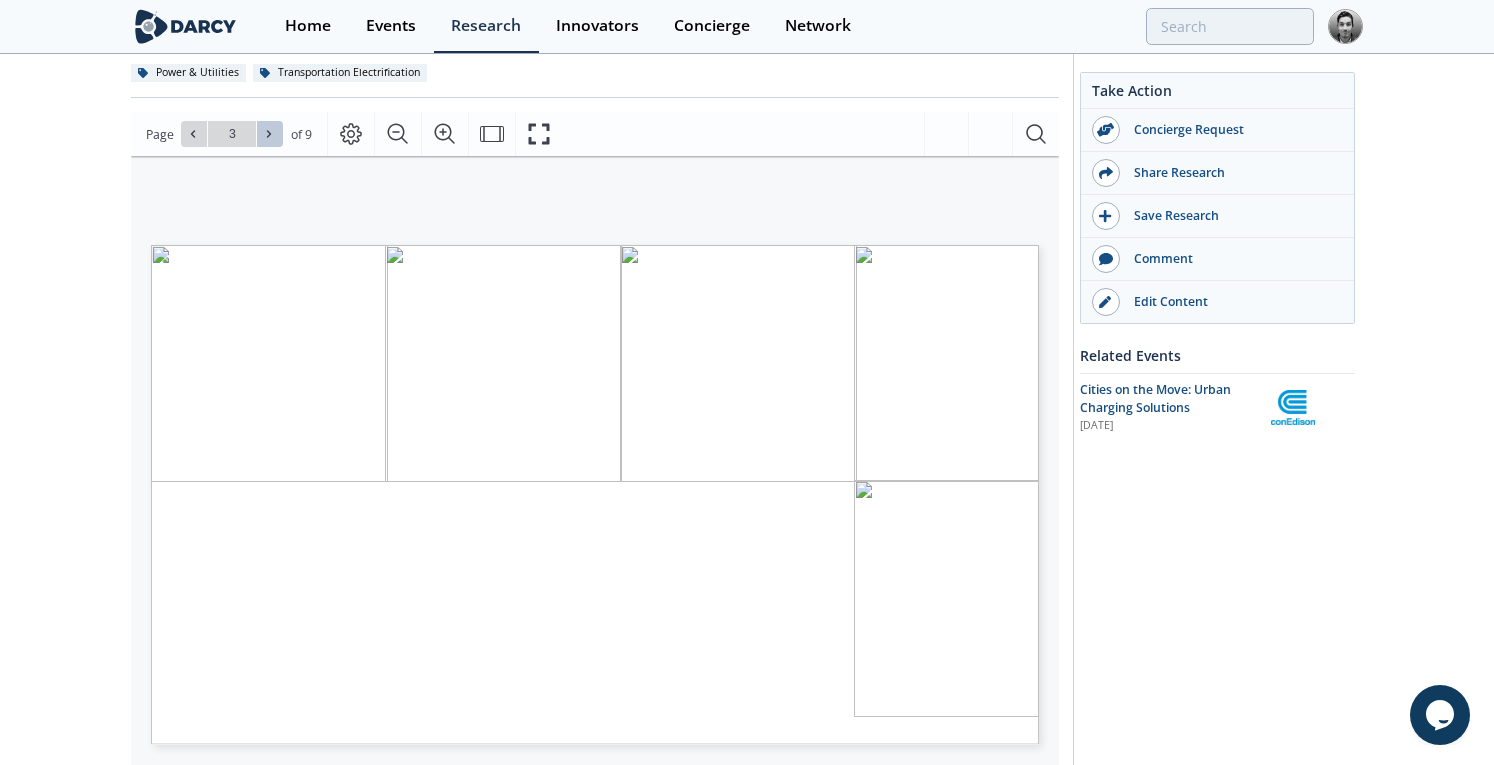 click 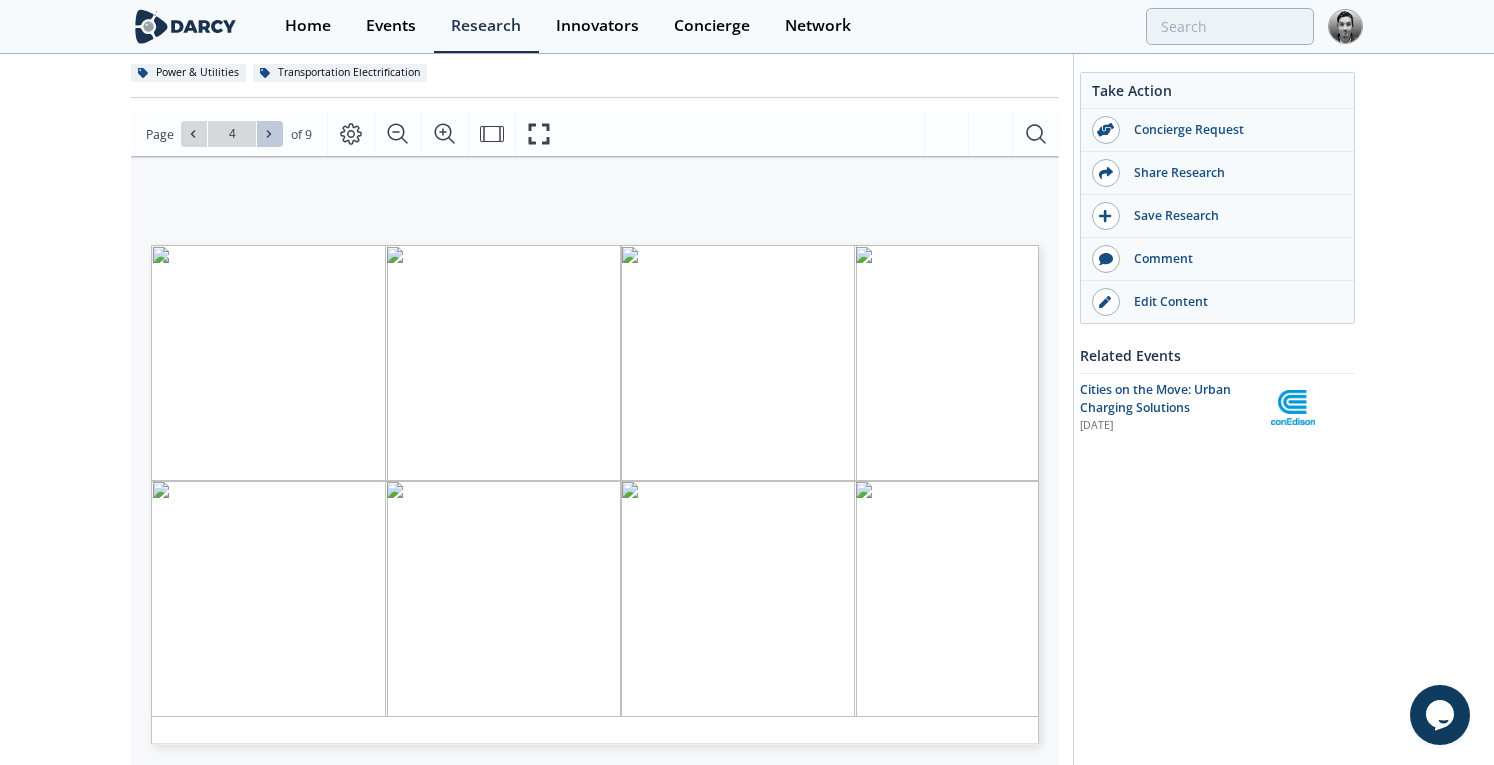 click 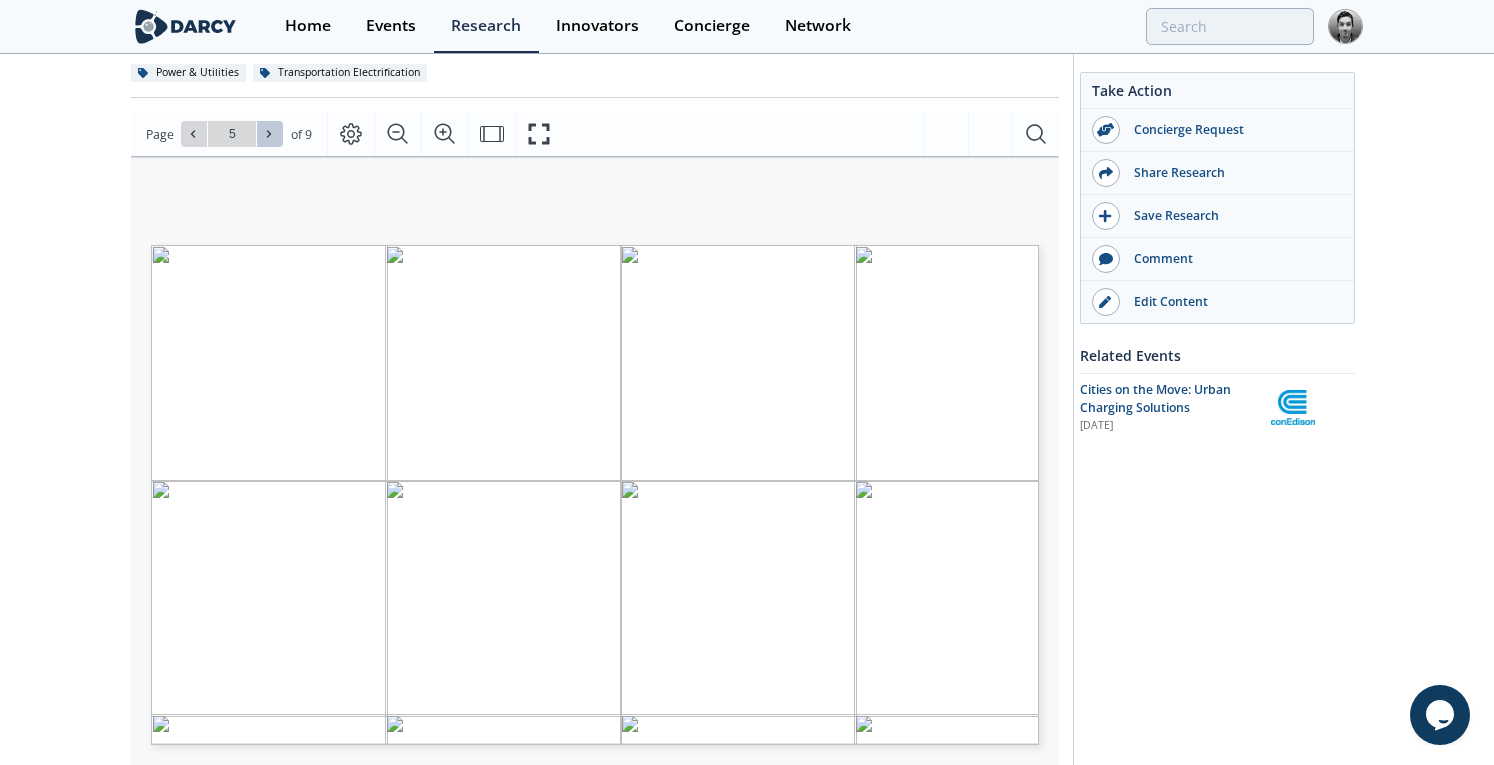 click 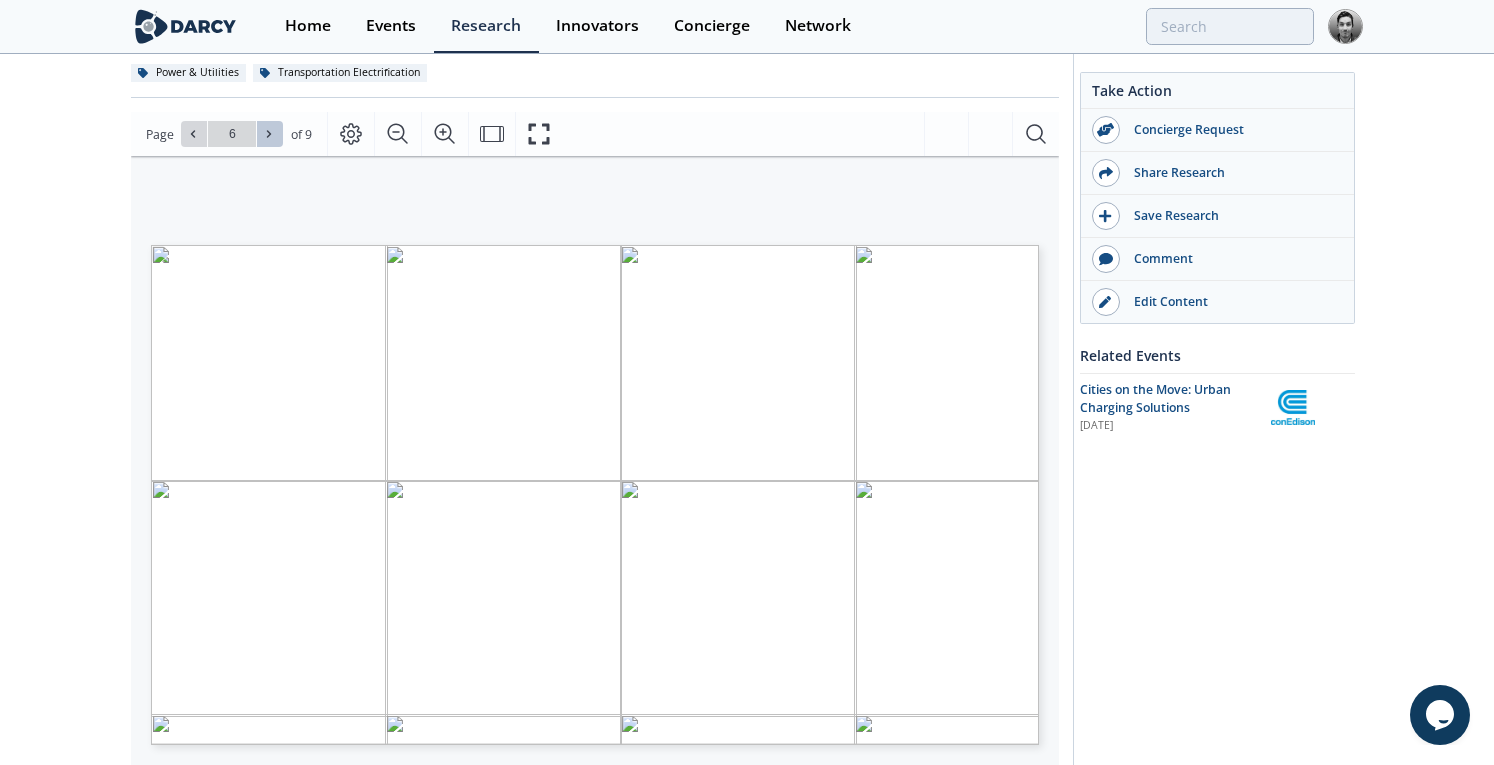 click 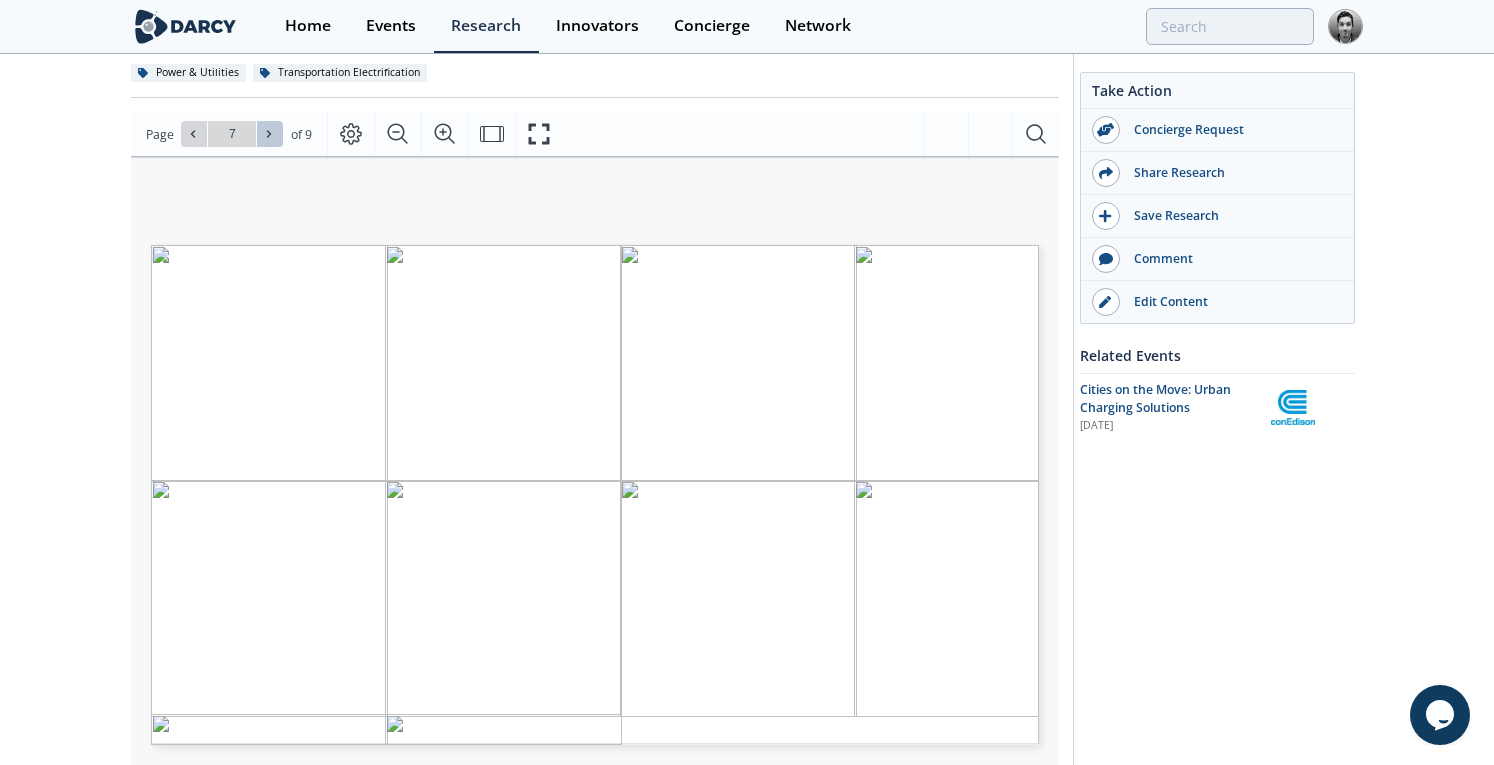 click 